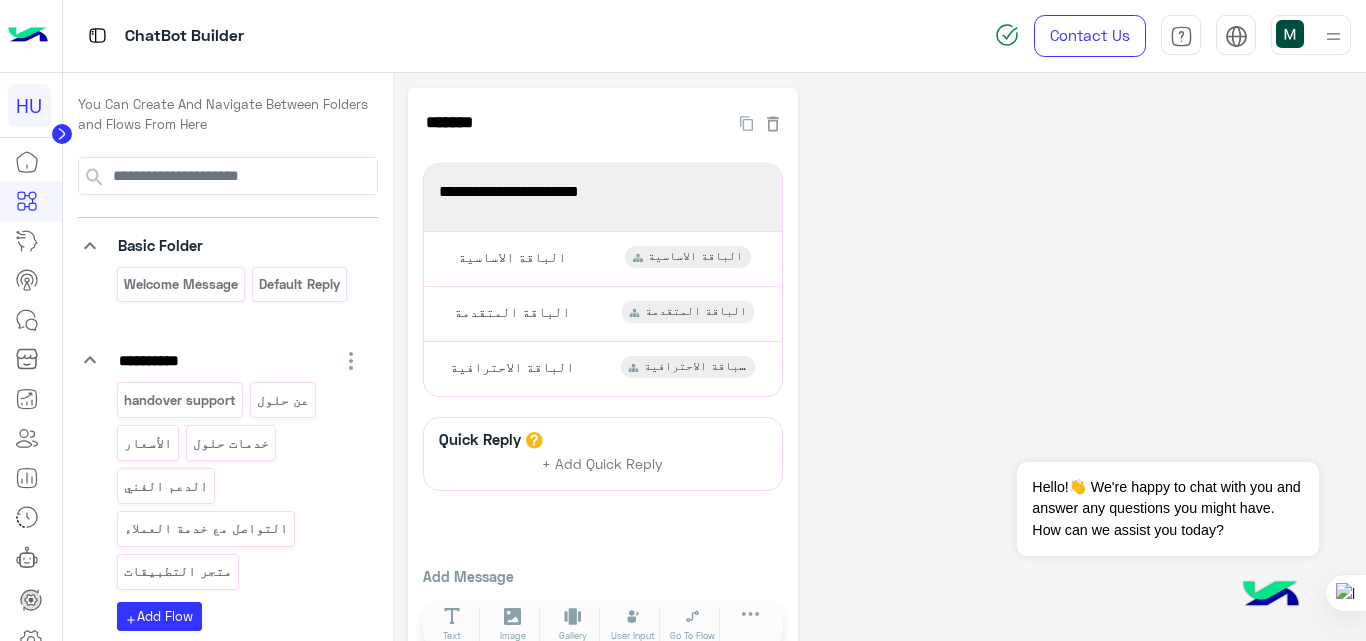 scroll, scrollTop: 0, scrollLeft: 0, axis: both 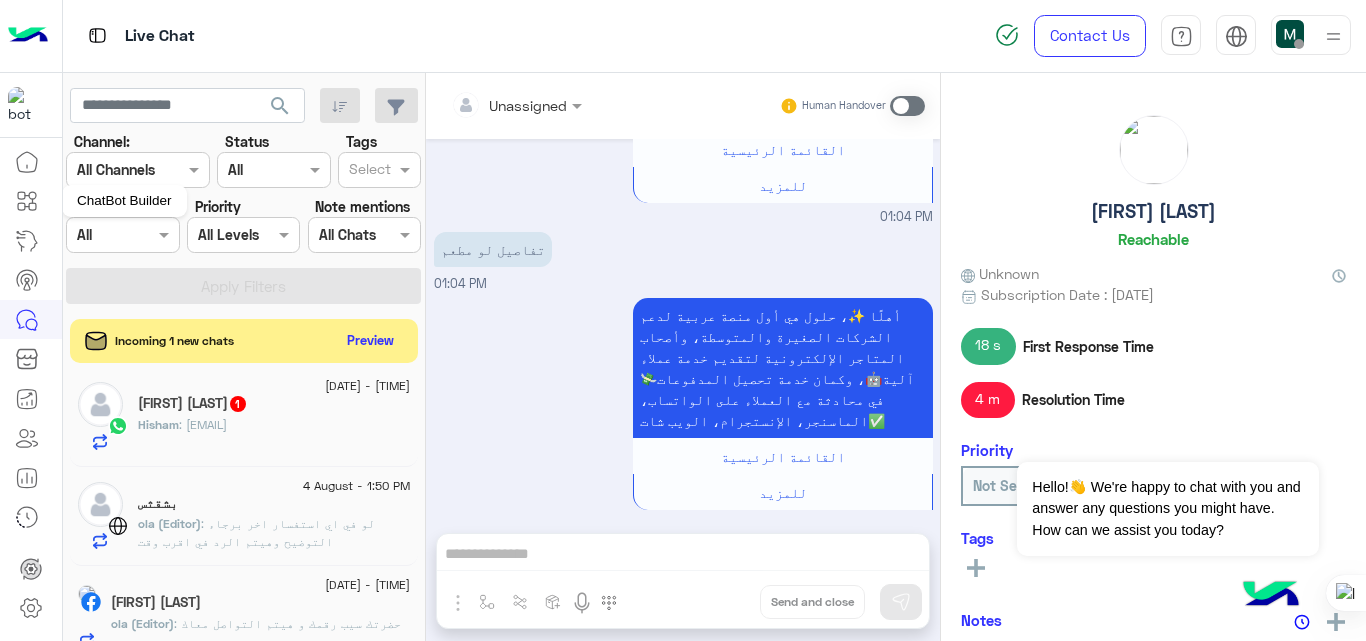 click 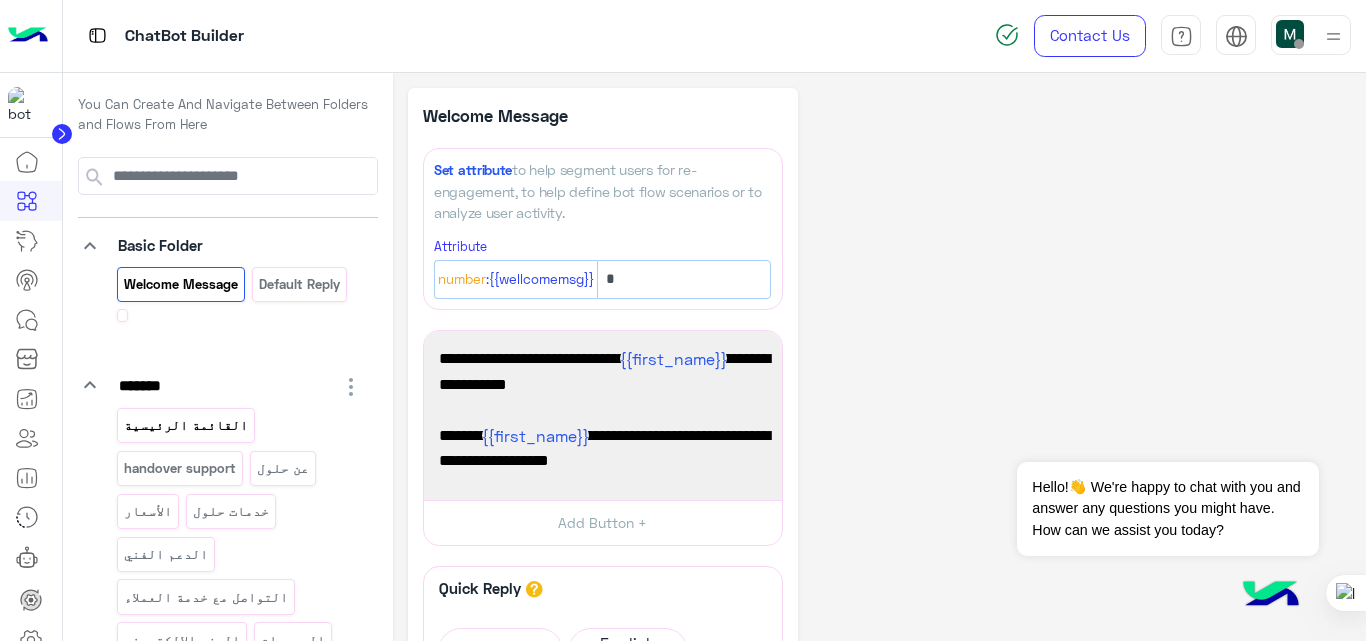 click on "القائمة الرئيسية" at bounding box center [185, 425] 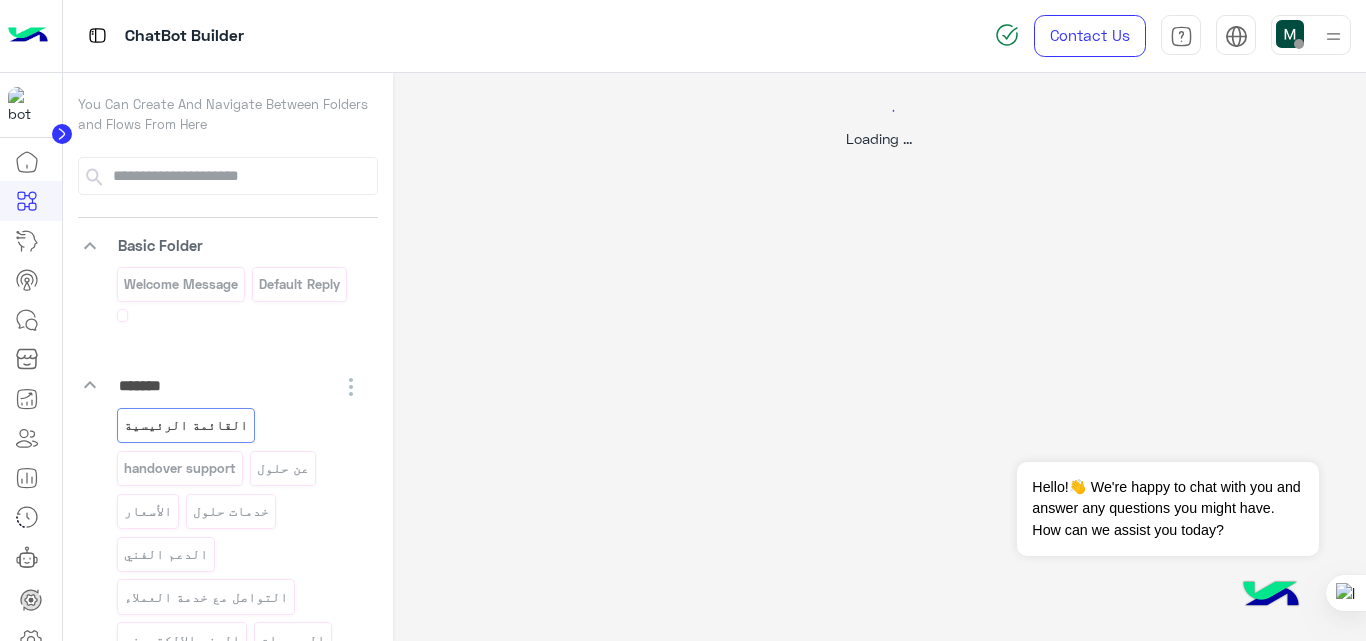 select on "*" 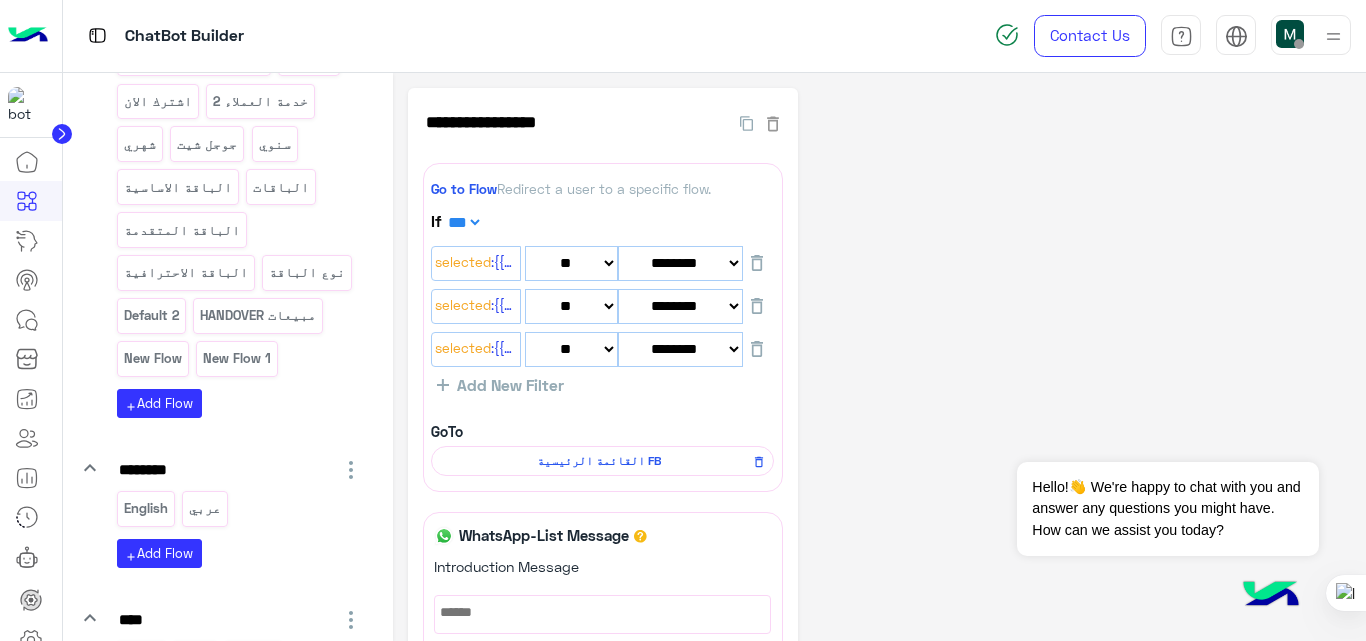 scroll, scrollTop: 1012, scrollLeft: 0, axis: vertical 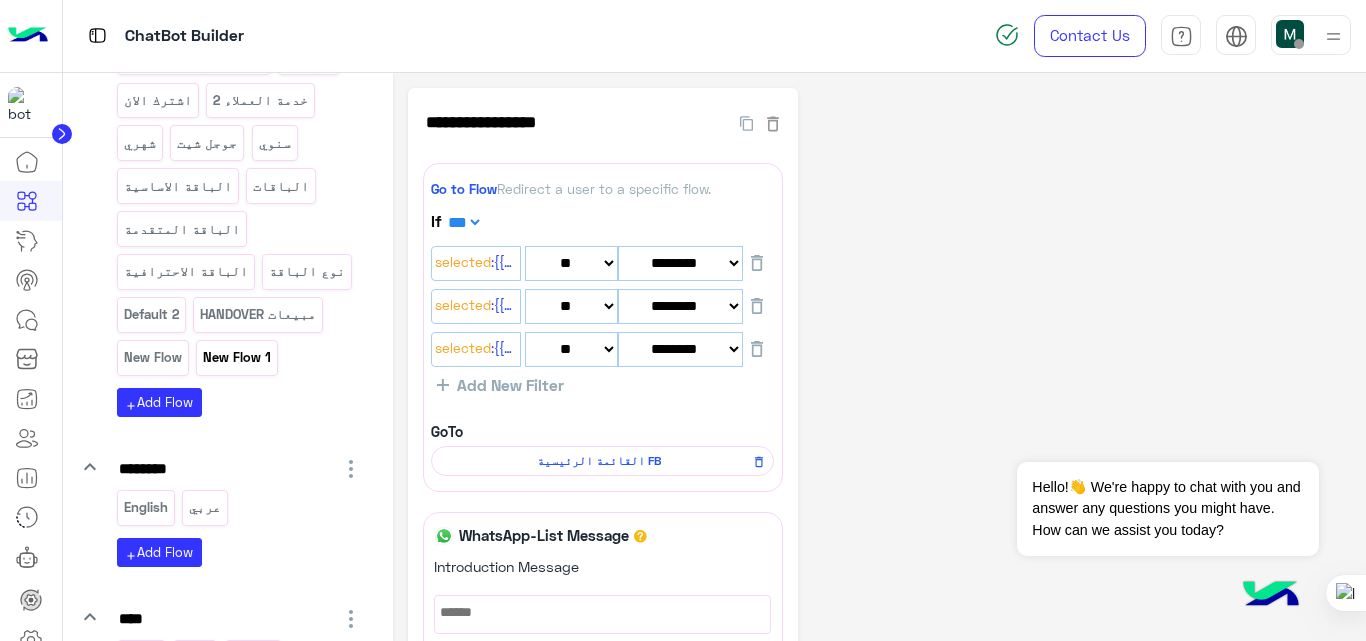 click on "New Flow 1" at bounding box center [237, 357] 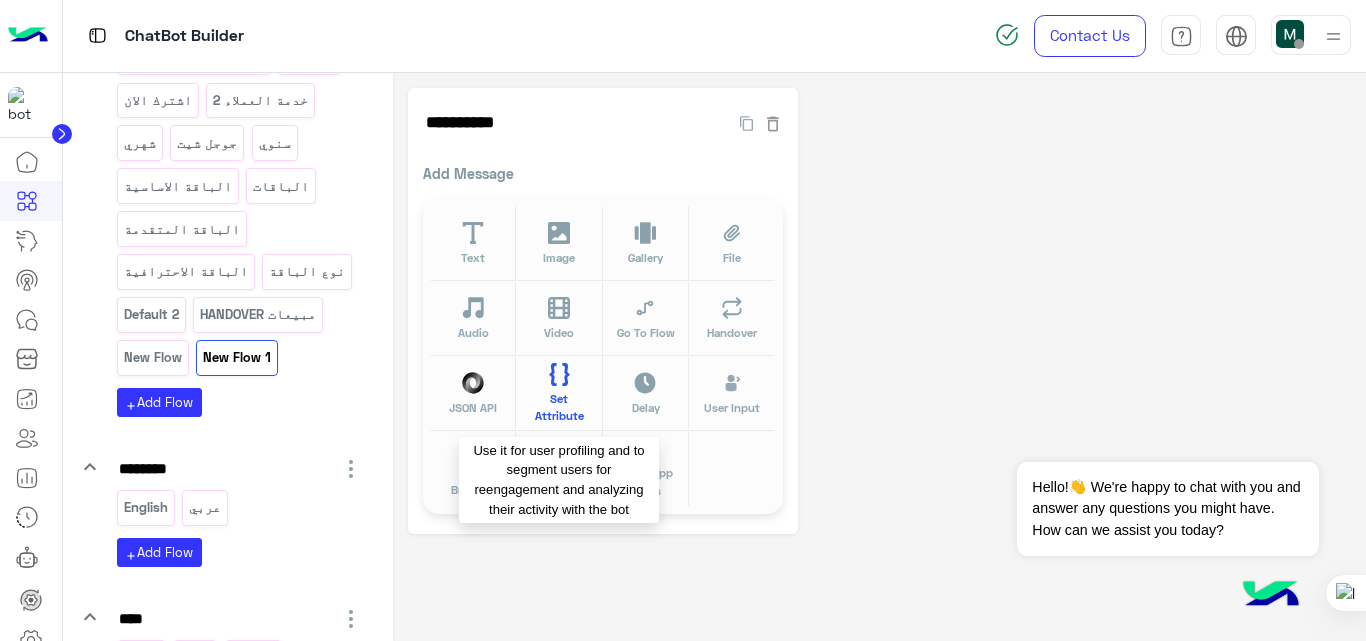 click on "Set Attribute" at bounding box center (560, 407) 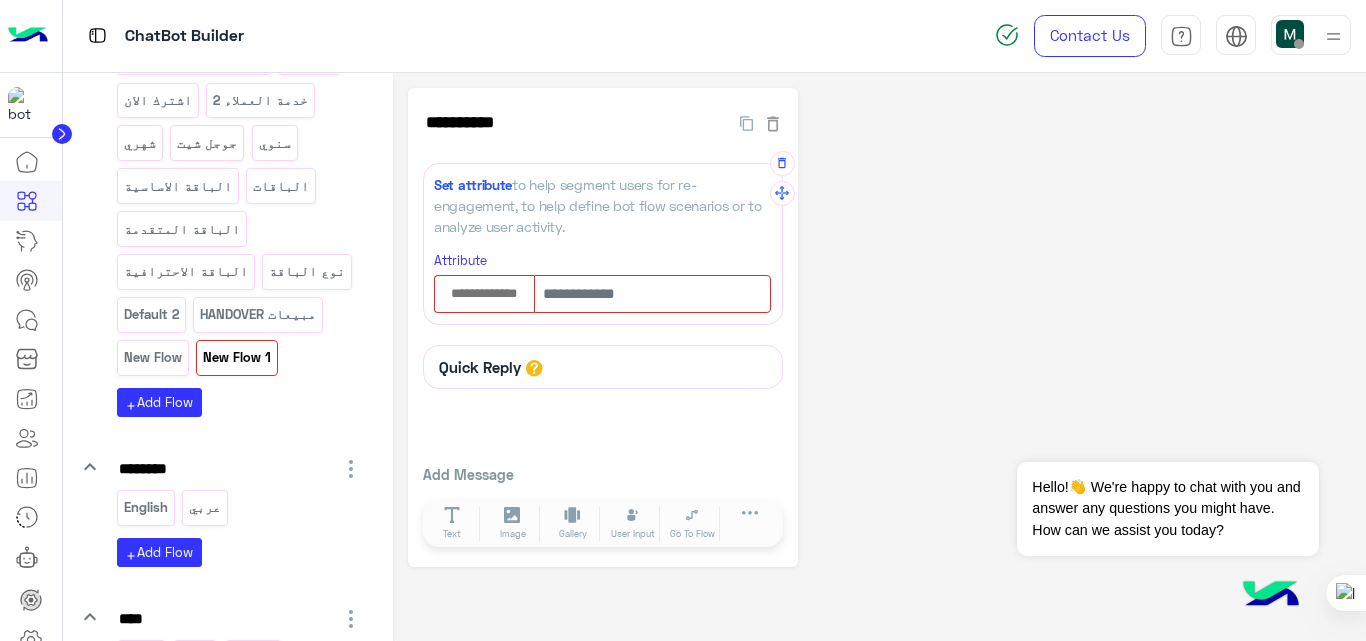 click at bounding box center (484, 294) 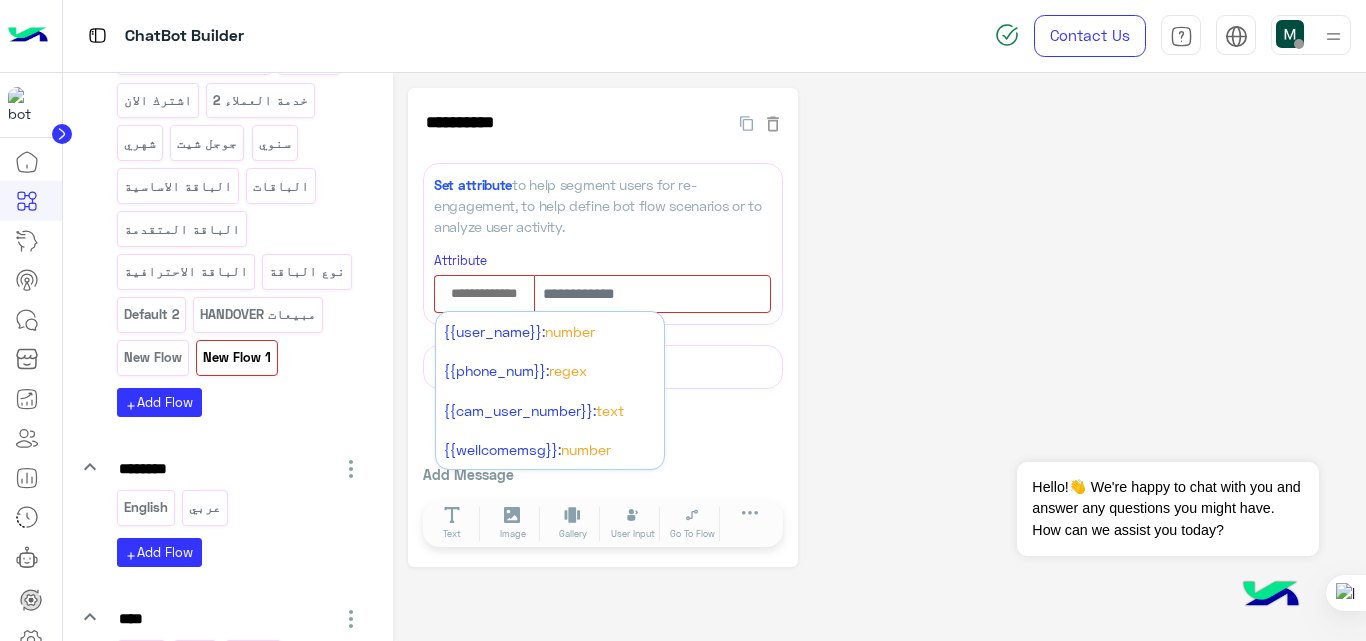 click on "**********" 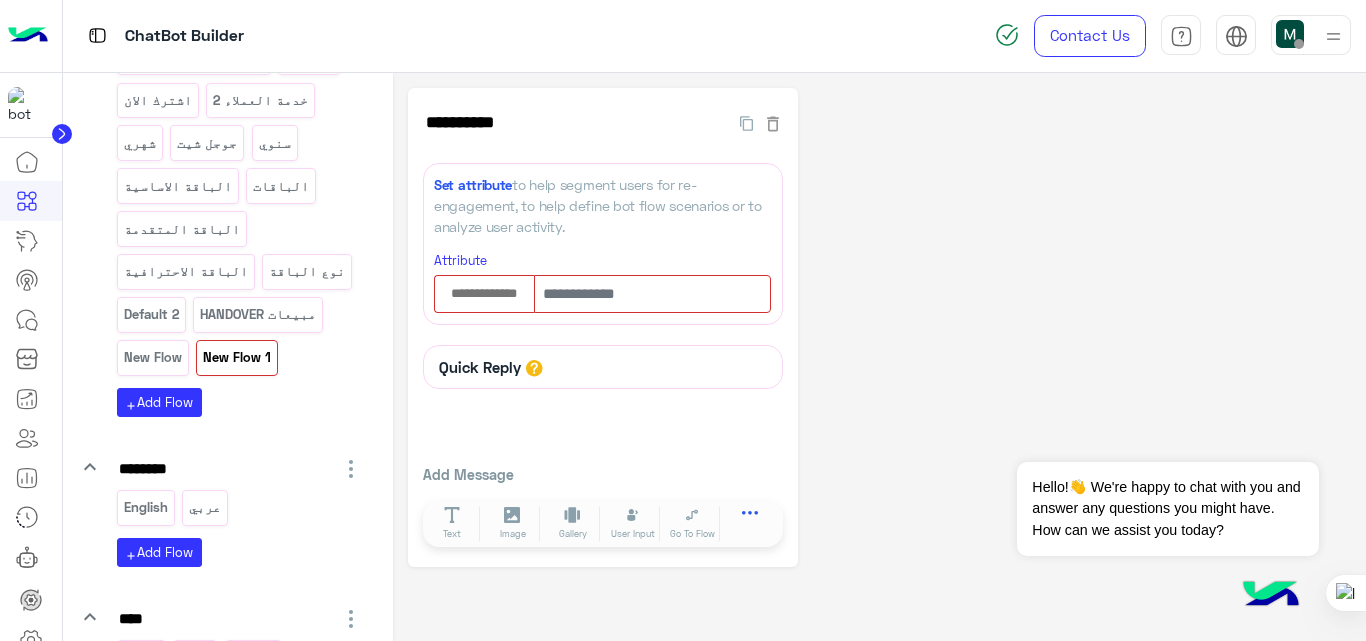 click 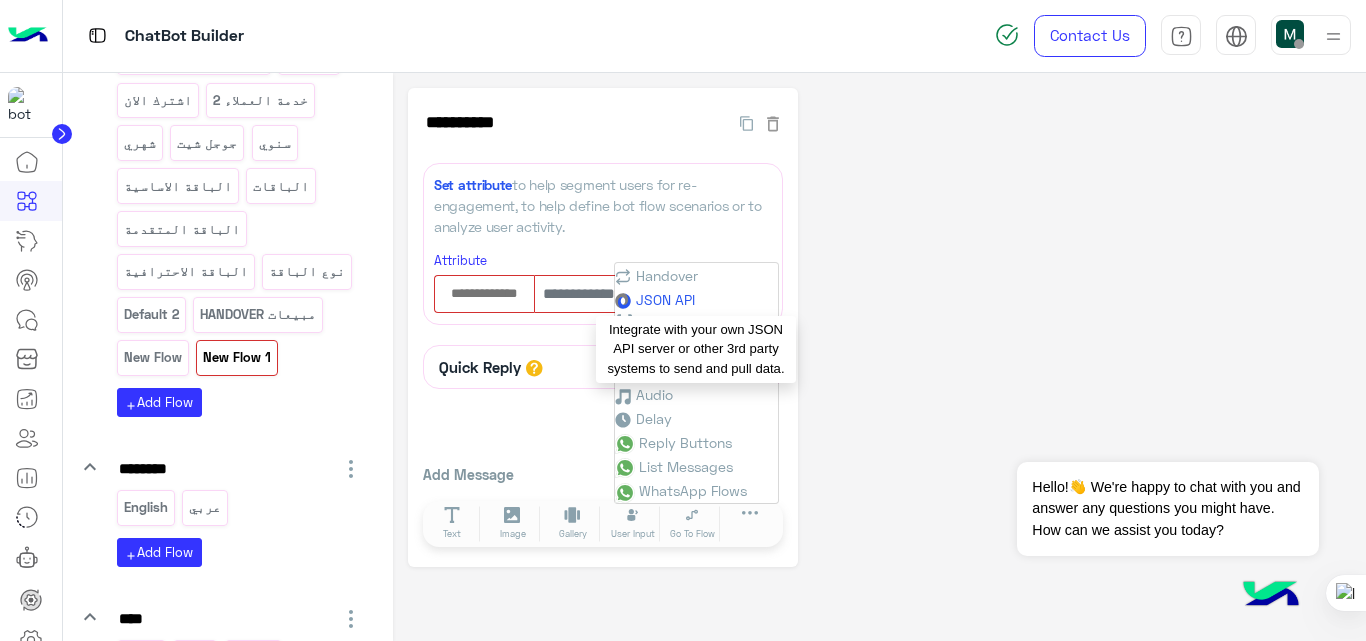 click on "JSON API" at bounding box center (665, 299) 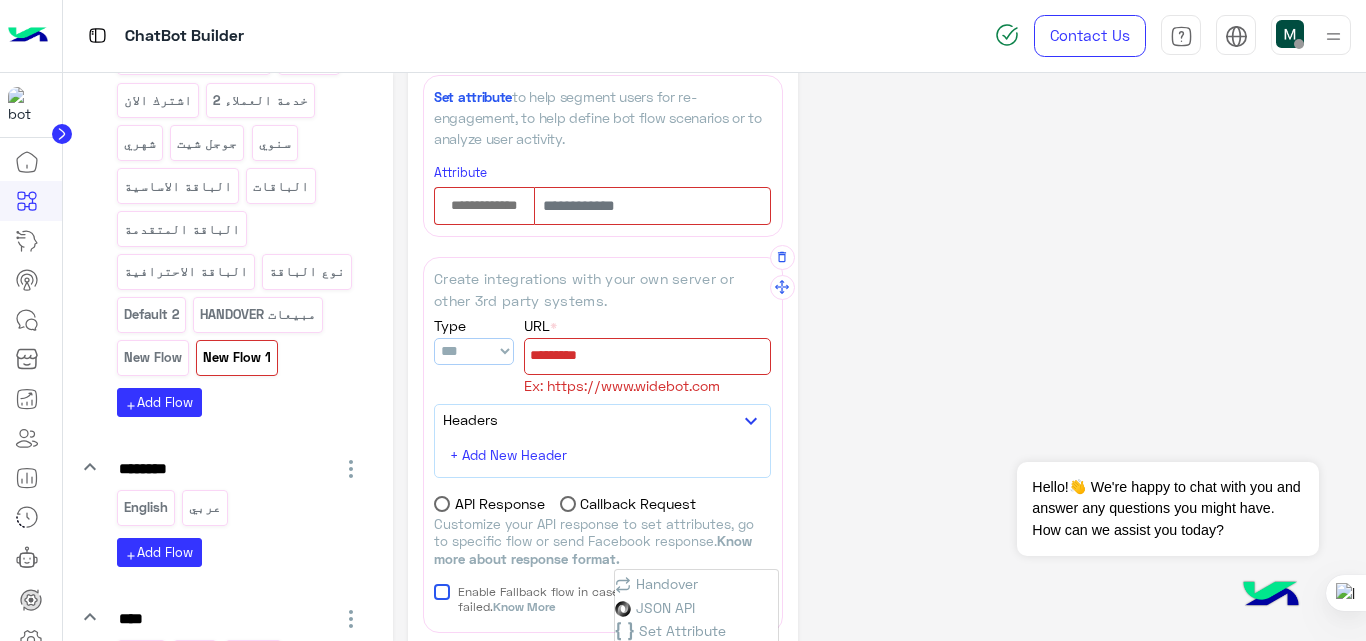 scroll, scrollTop: 91, scrollLeft: 0, axis: vertical 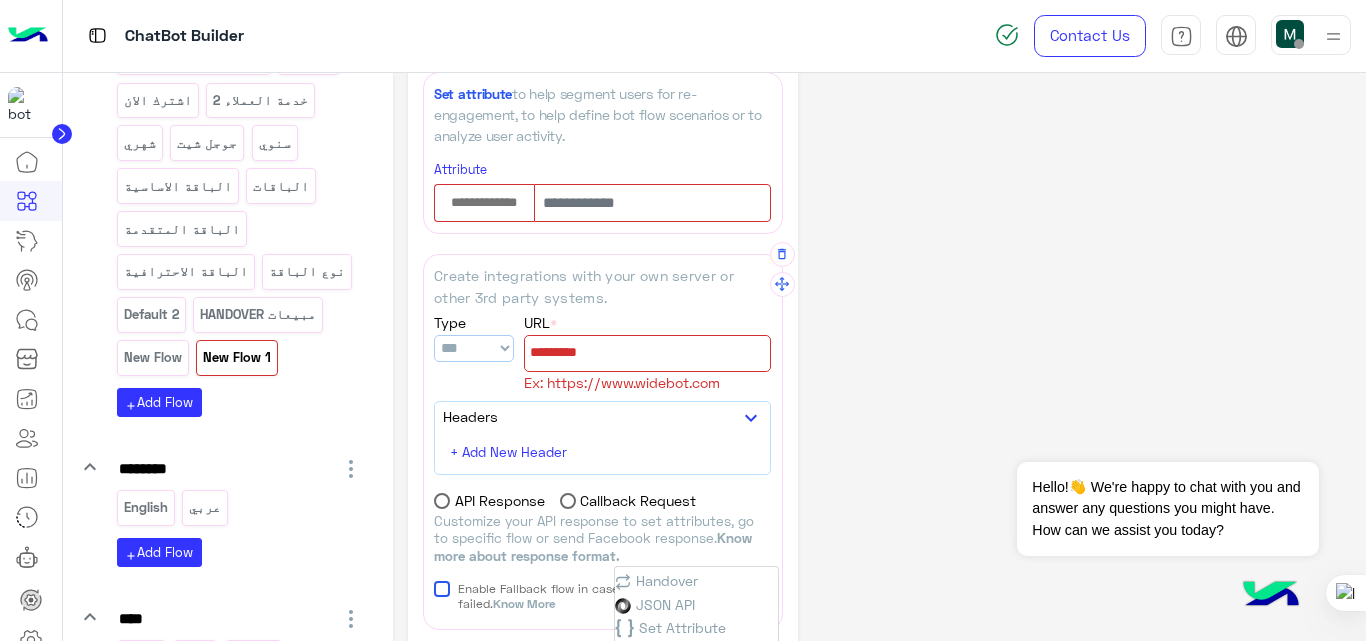click on "*** **** *** ******" at bounding box center [474, 348] 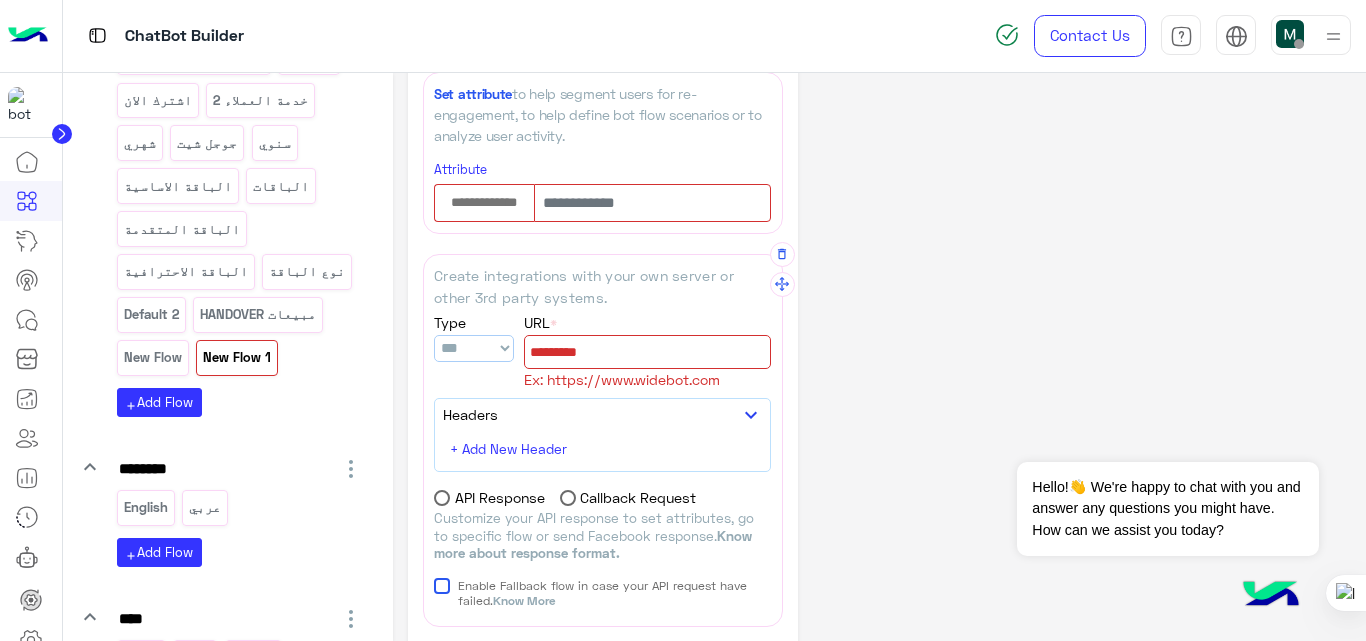 click at bounding box center [647, 352] 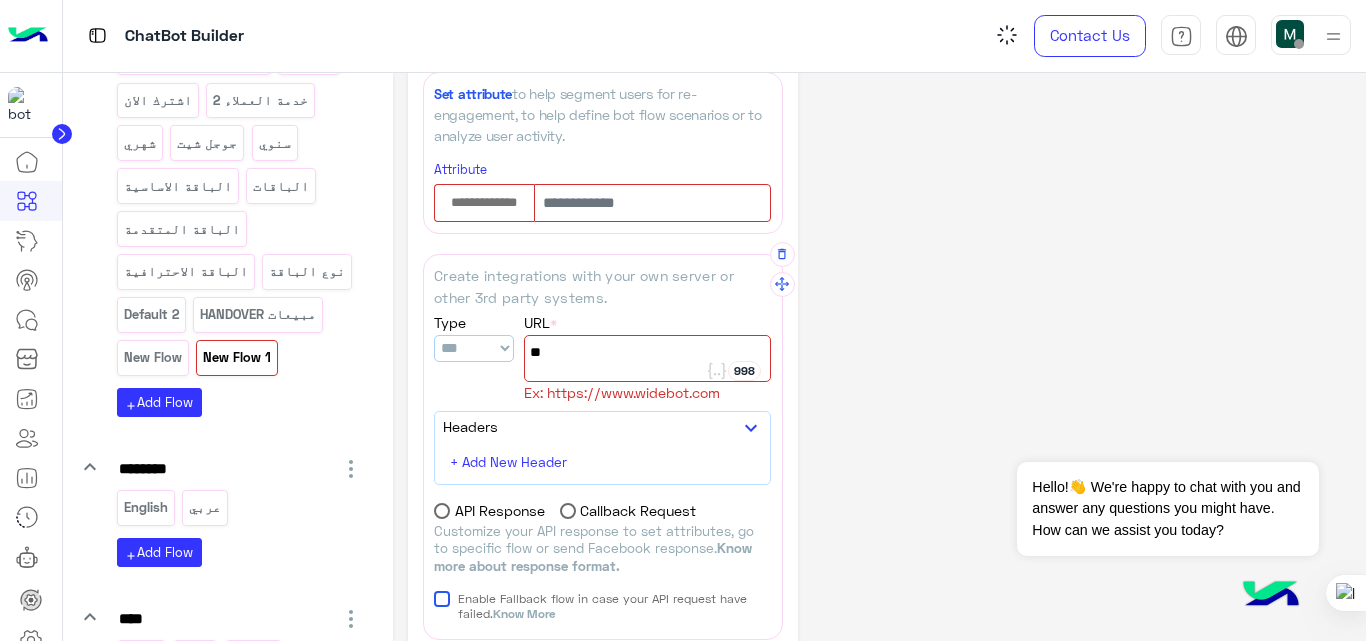 type on "*" 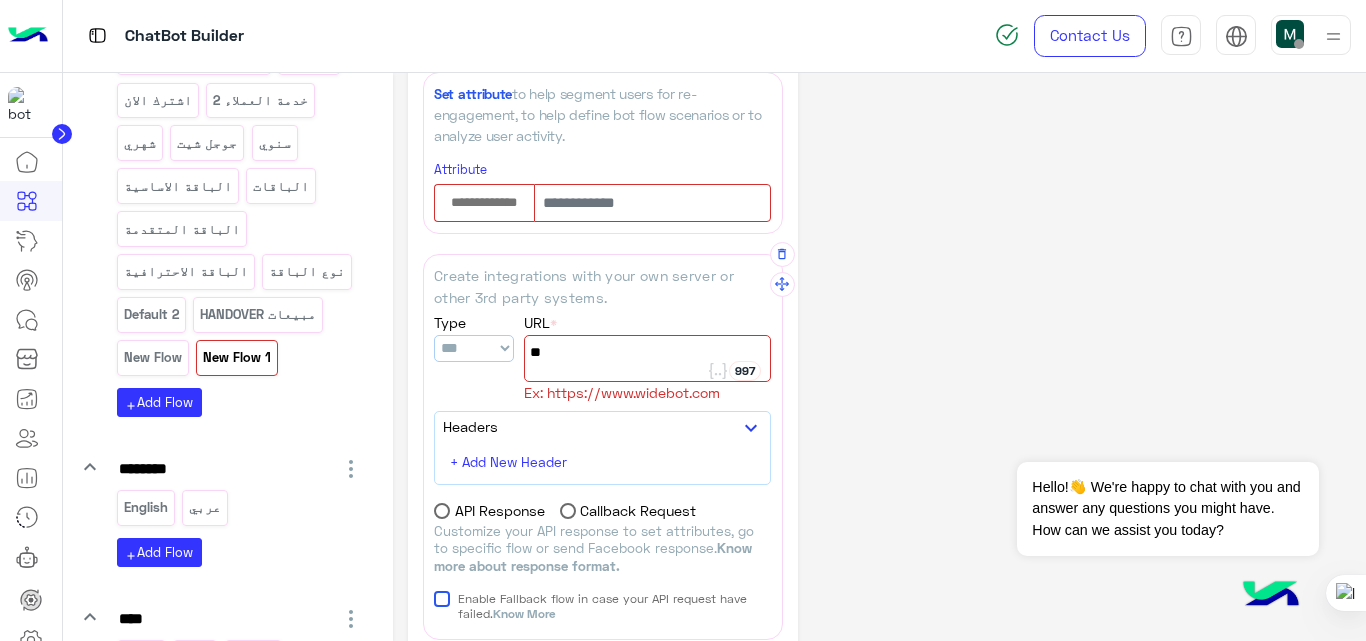 type on "*" 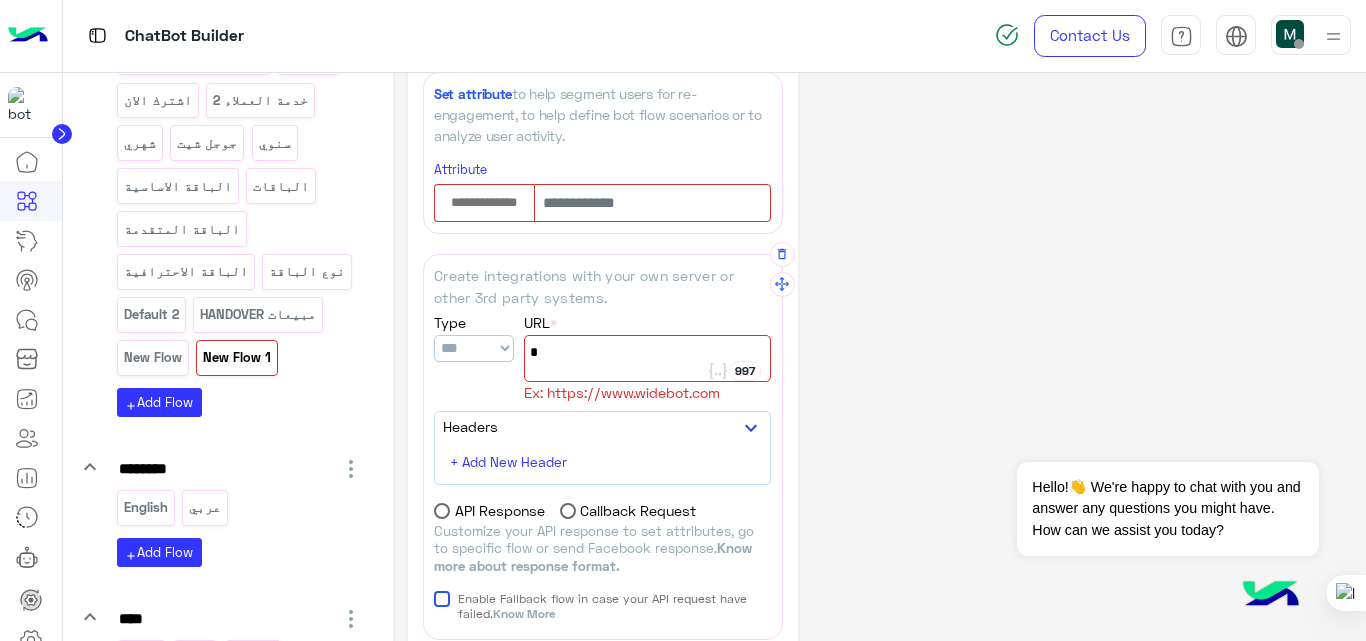 type 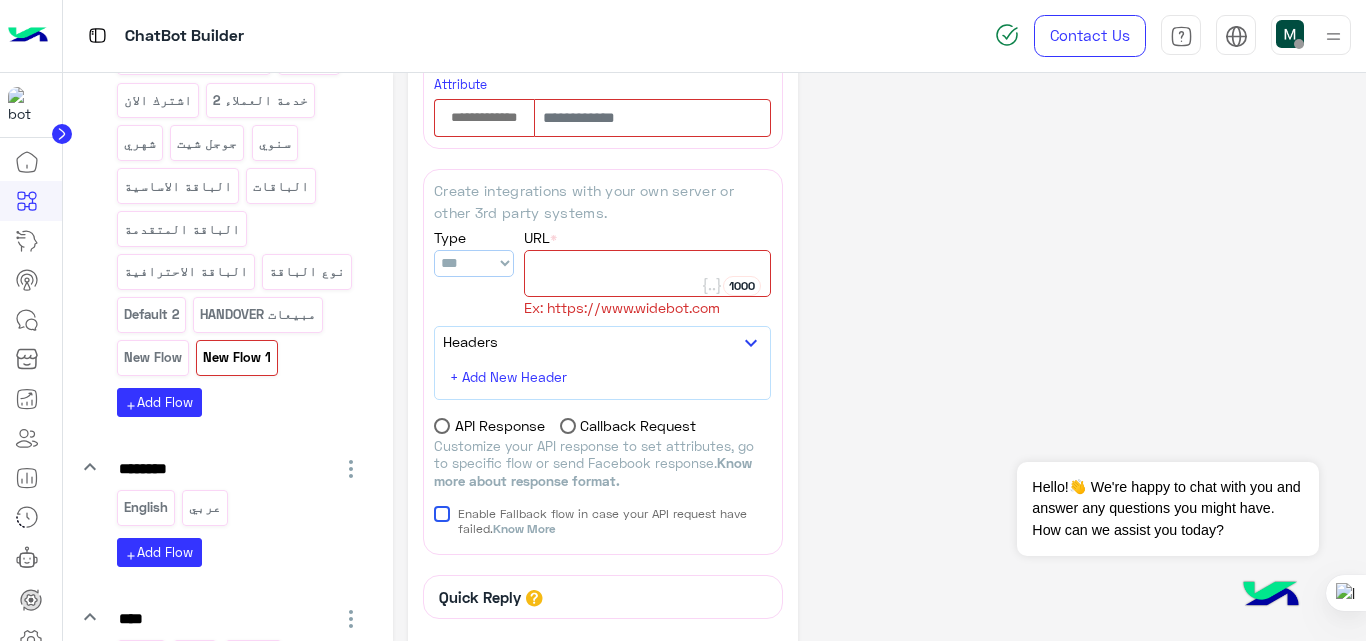 scroll, scrollTop: 177, scrollLeft: 0, axis: vertical 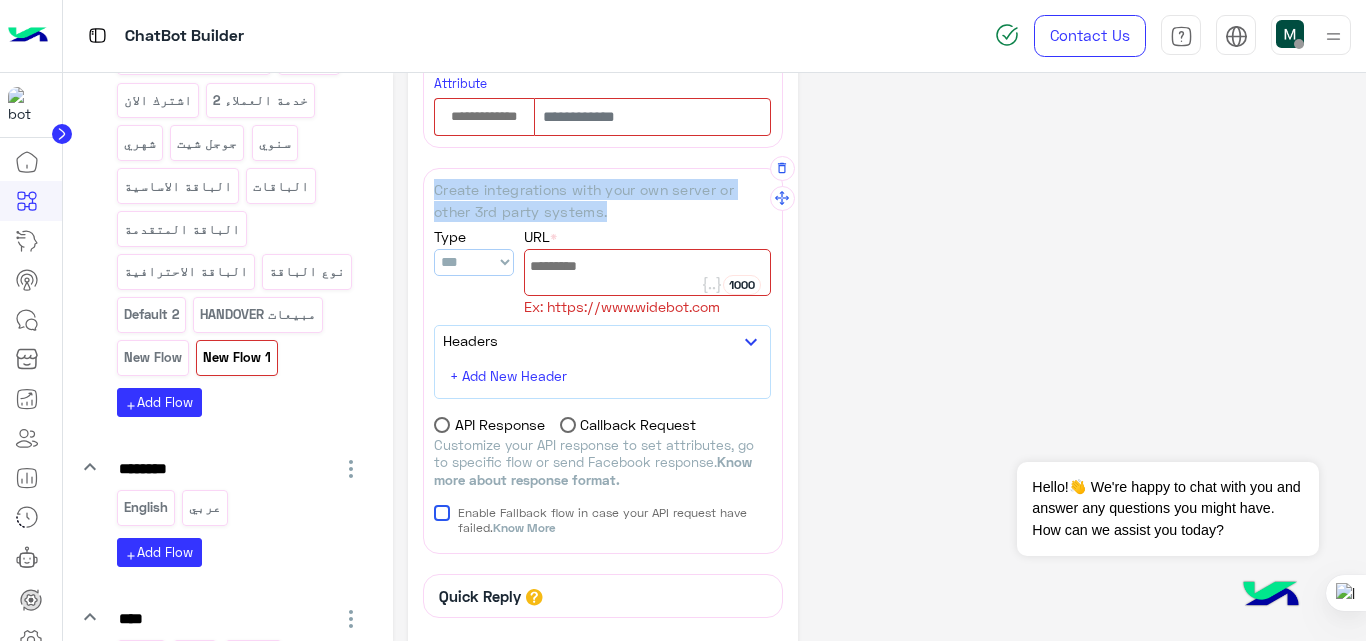 drag, startPoint x: 624, startPoint y: 208, endPoint x: 435, endPoint y: 187, distance: 190.16309 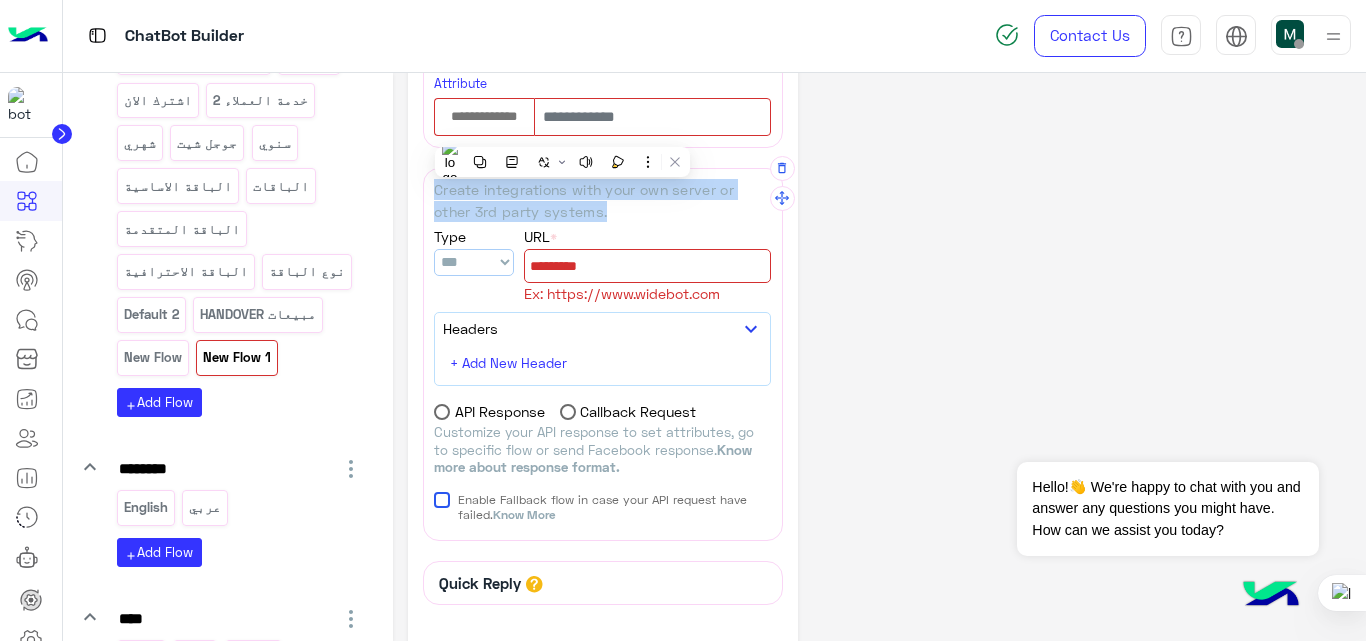 copy on "Create integrations with your own server or other 3rd party systems." 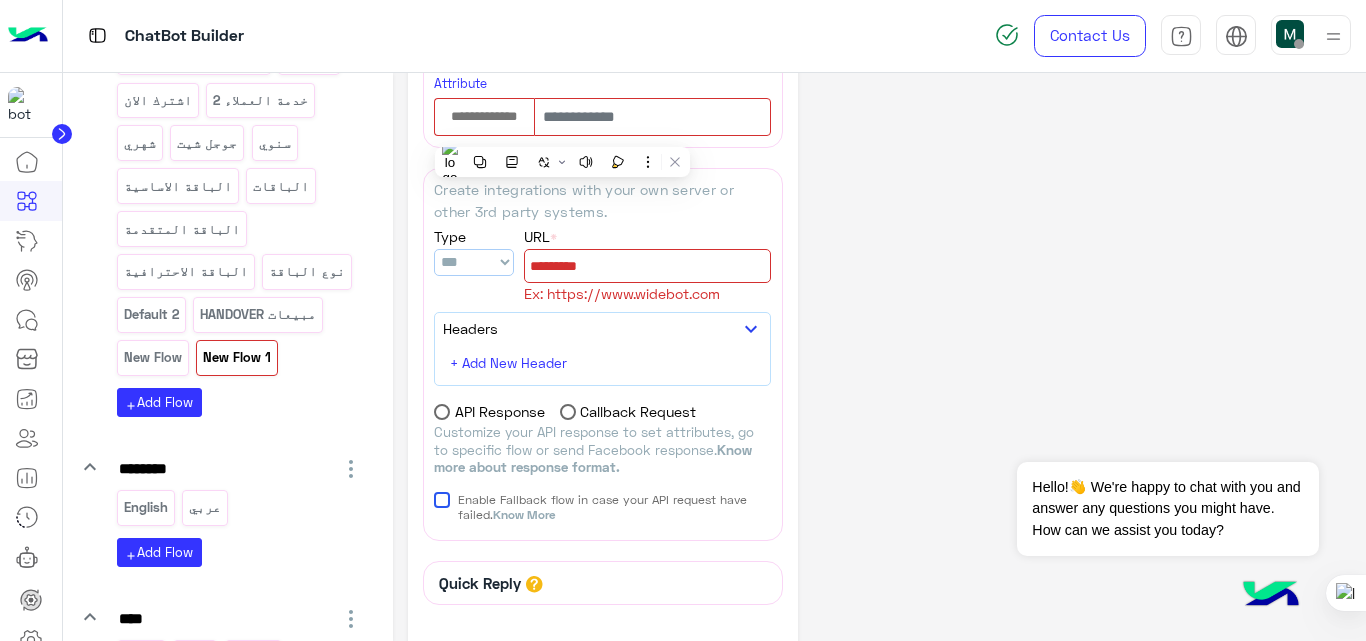 click on "**********" 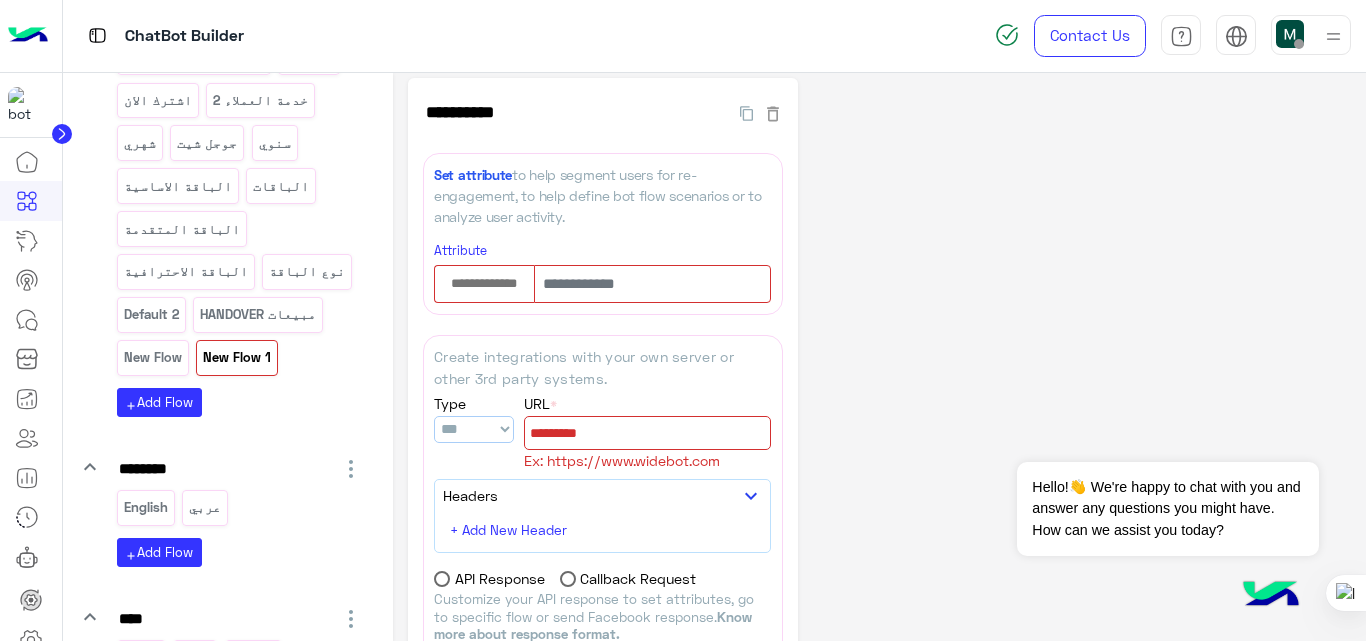 scroll, scrollTop: 0, scrollLeft: 0, axis: both 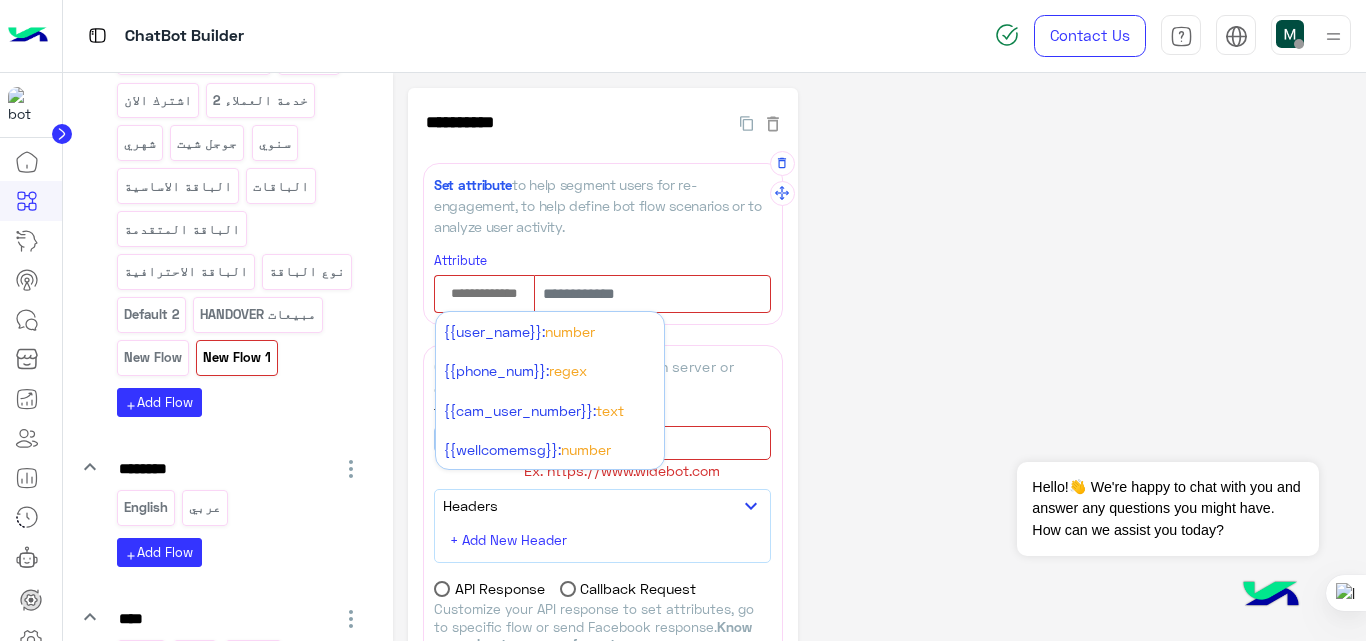 click at bounding box center [484, 294] 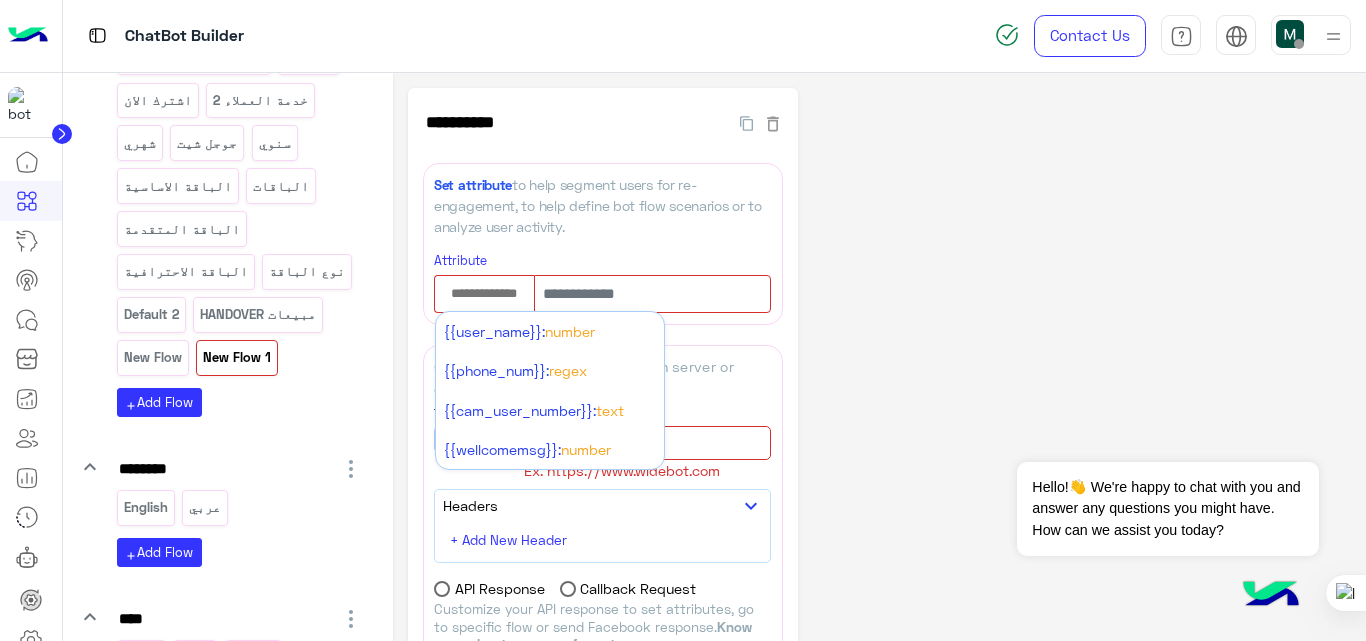 click on "**********" 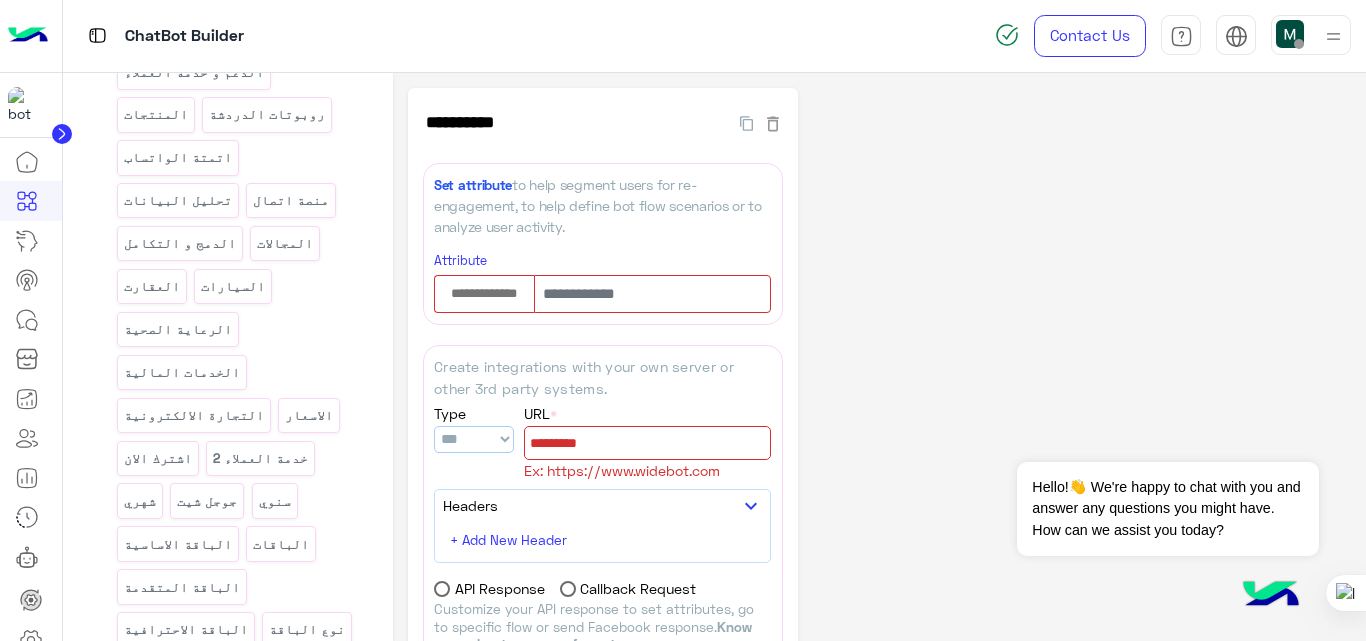 scroll, scrollTop: 653, scrollLeft: 0, axis: vertical 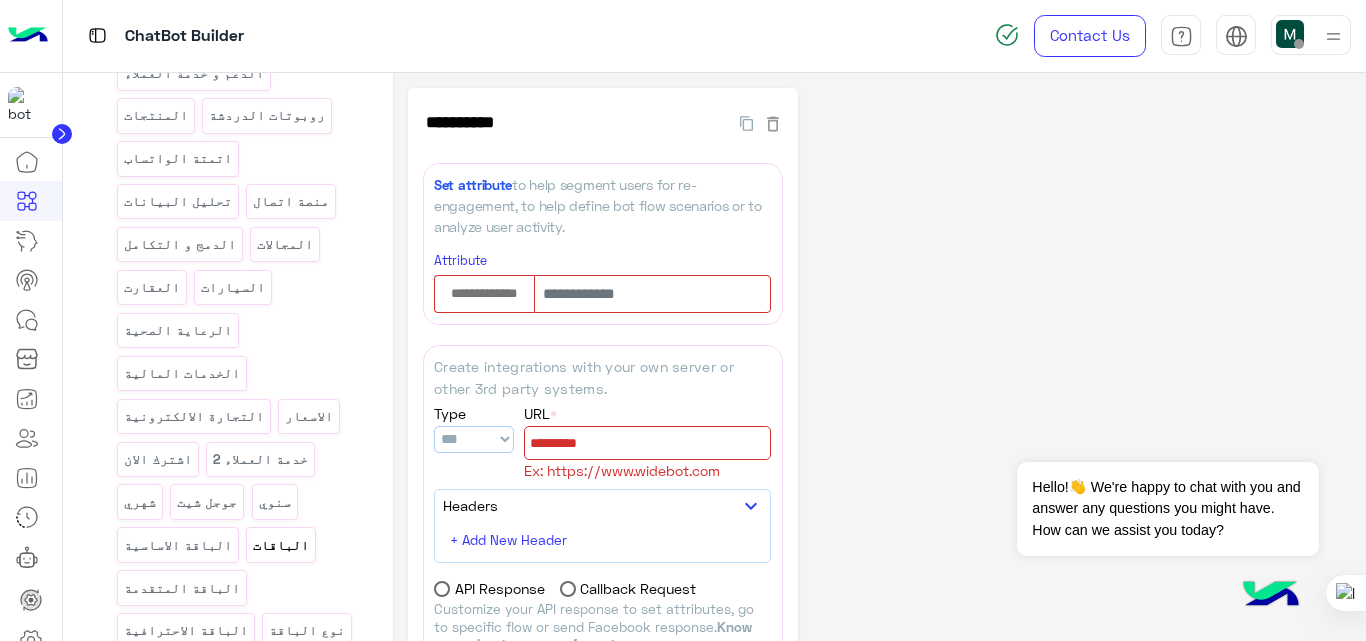 click on "الباقات" at bounding box center (281, 545) 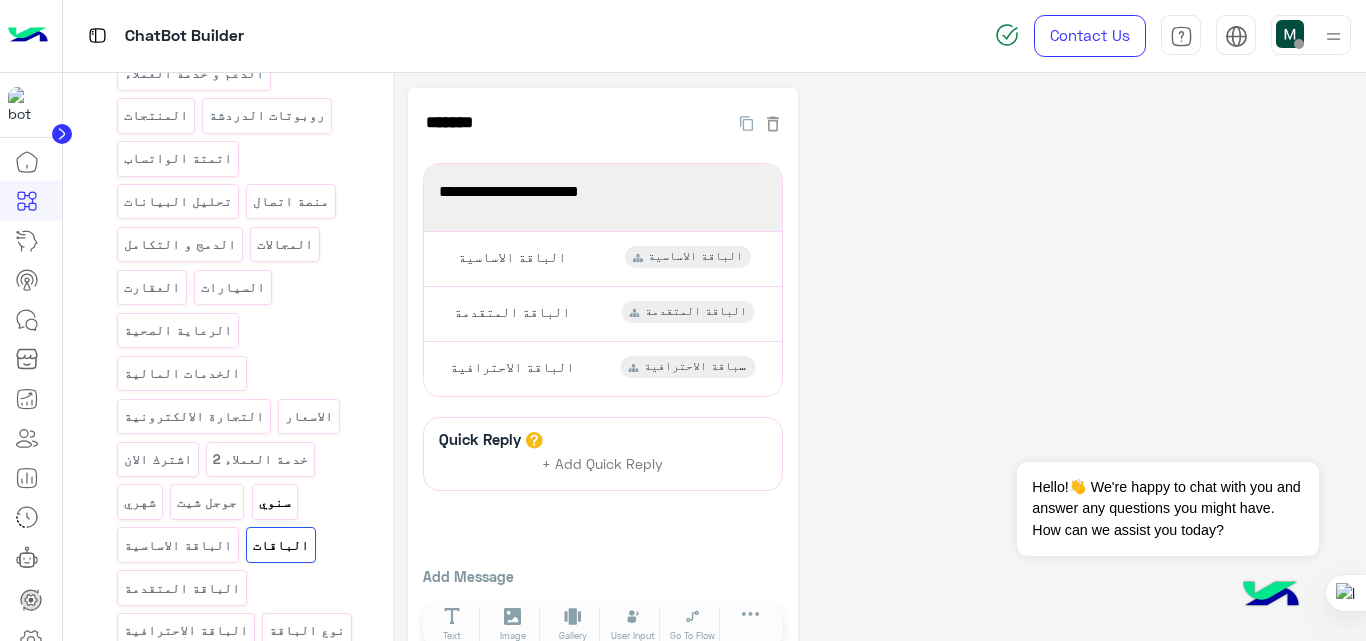 click on "سنوي" at bounding box center (275, 501) 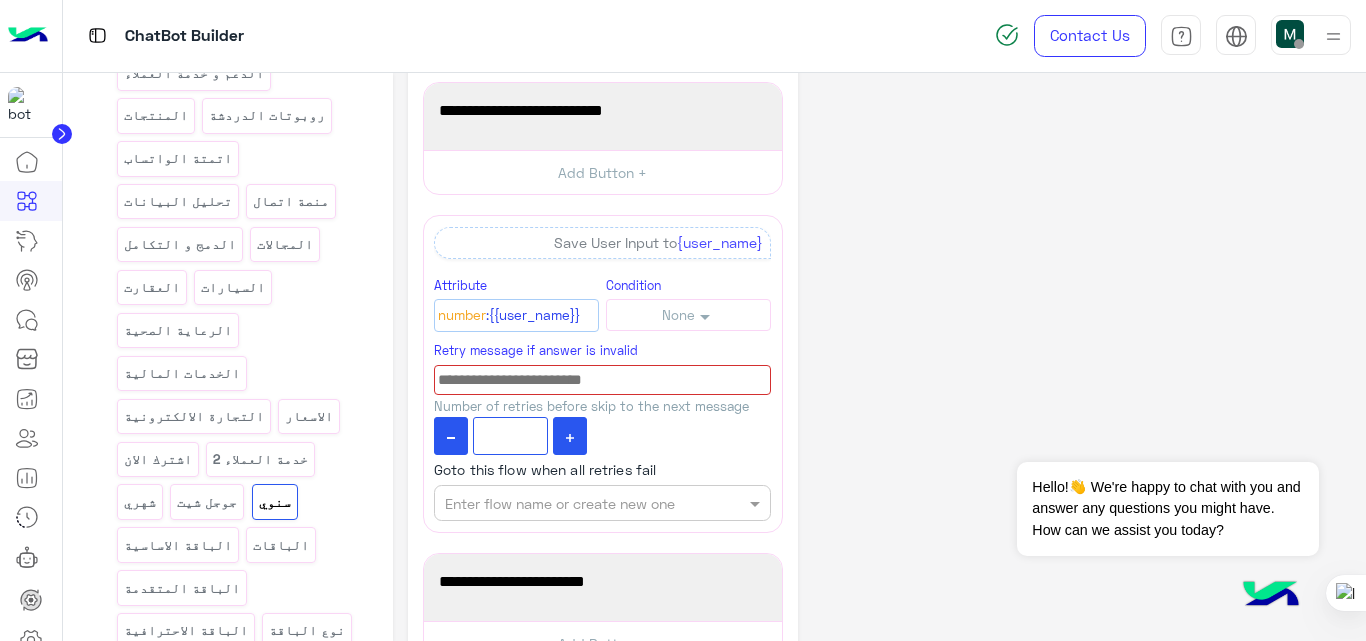 scroll, scrollTop: 0, scrollLeft: 0, axis: both 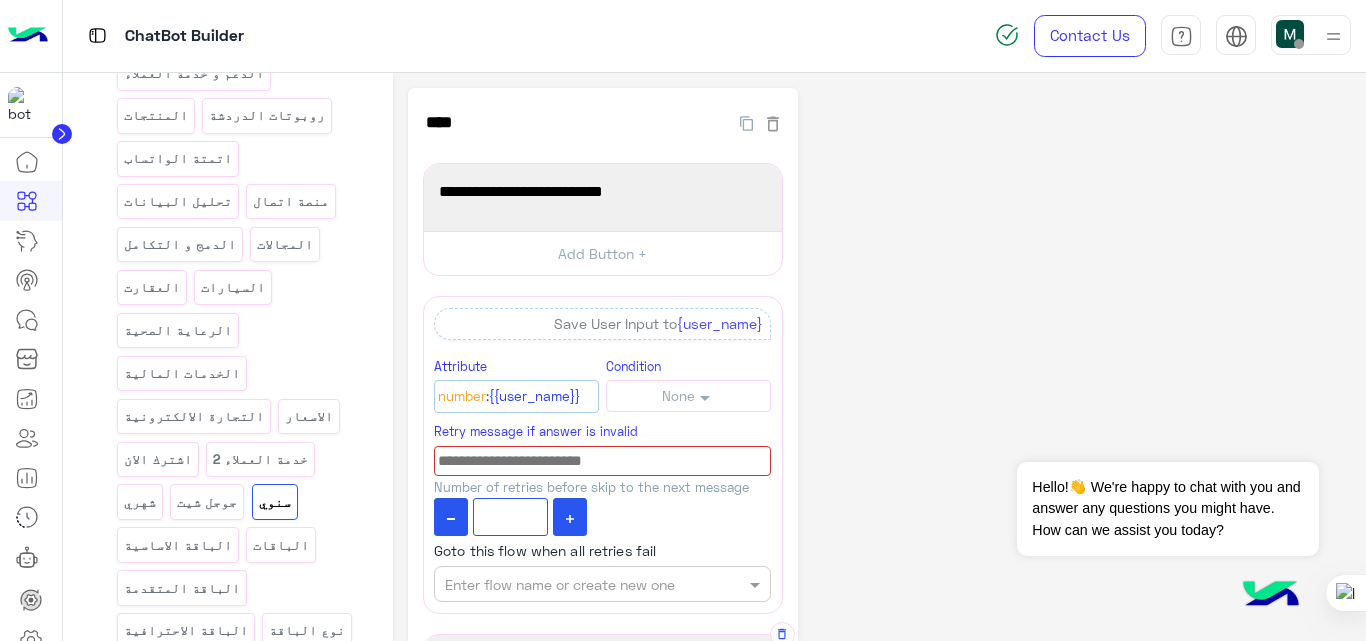 click on "**********" at bounding box center [603, 197] 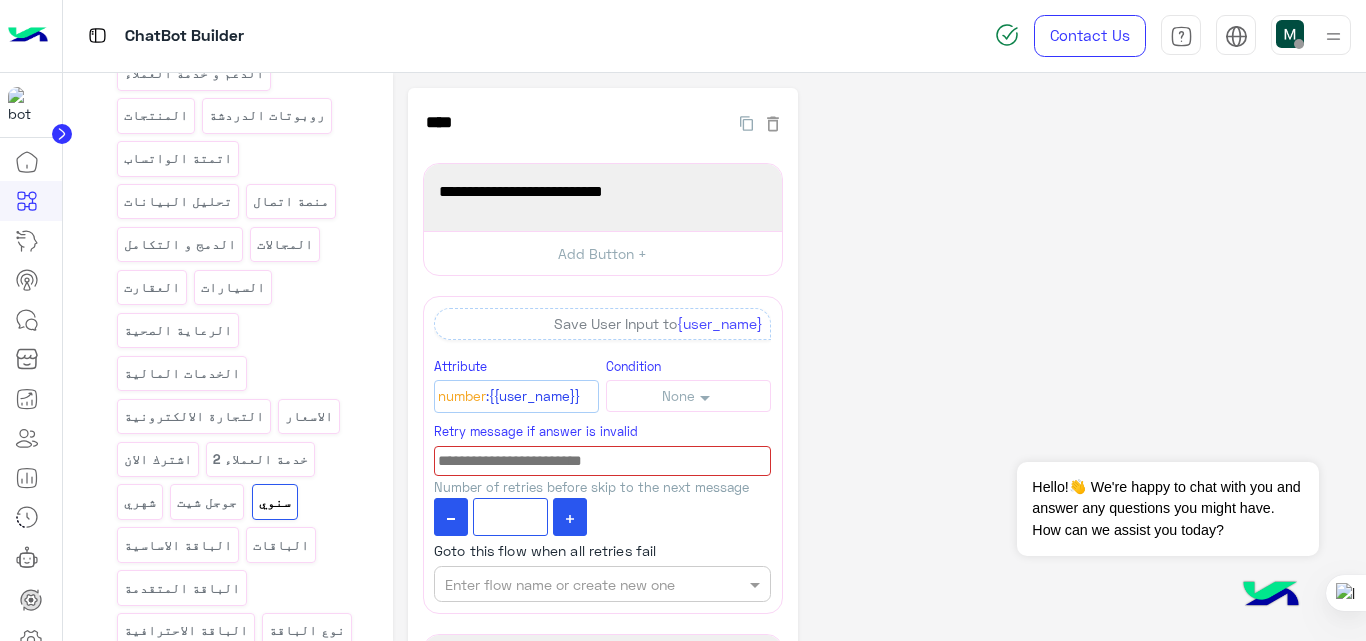 click on "**********" 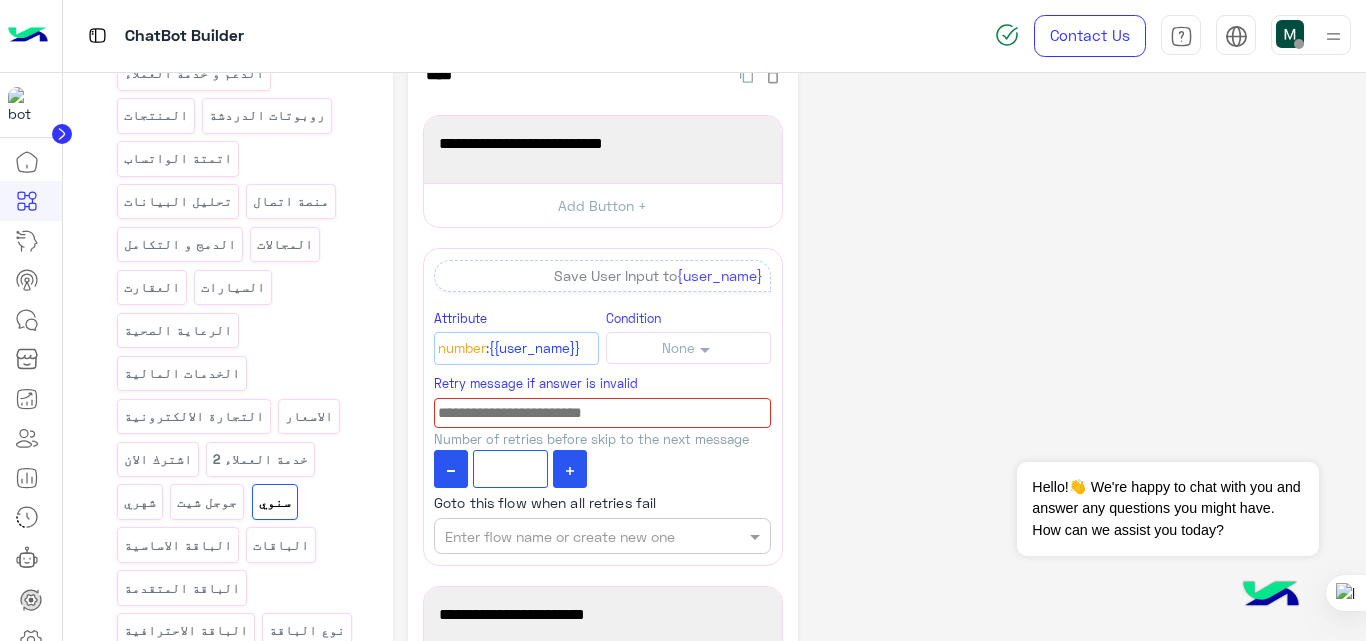 scroll, scrollTop: 47, scrollLeft: 0, axis: vertical 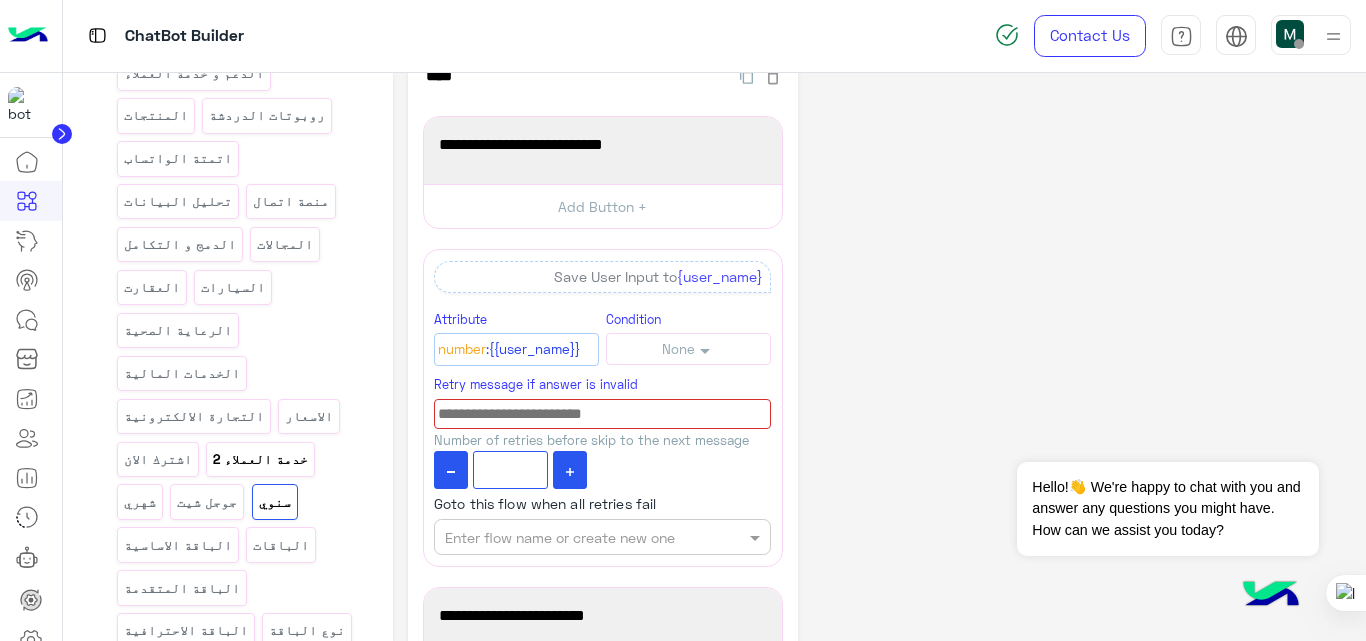 click on "خدمة العملاء 2" at bounding box center (261, 459) 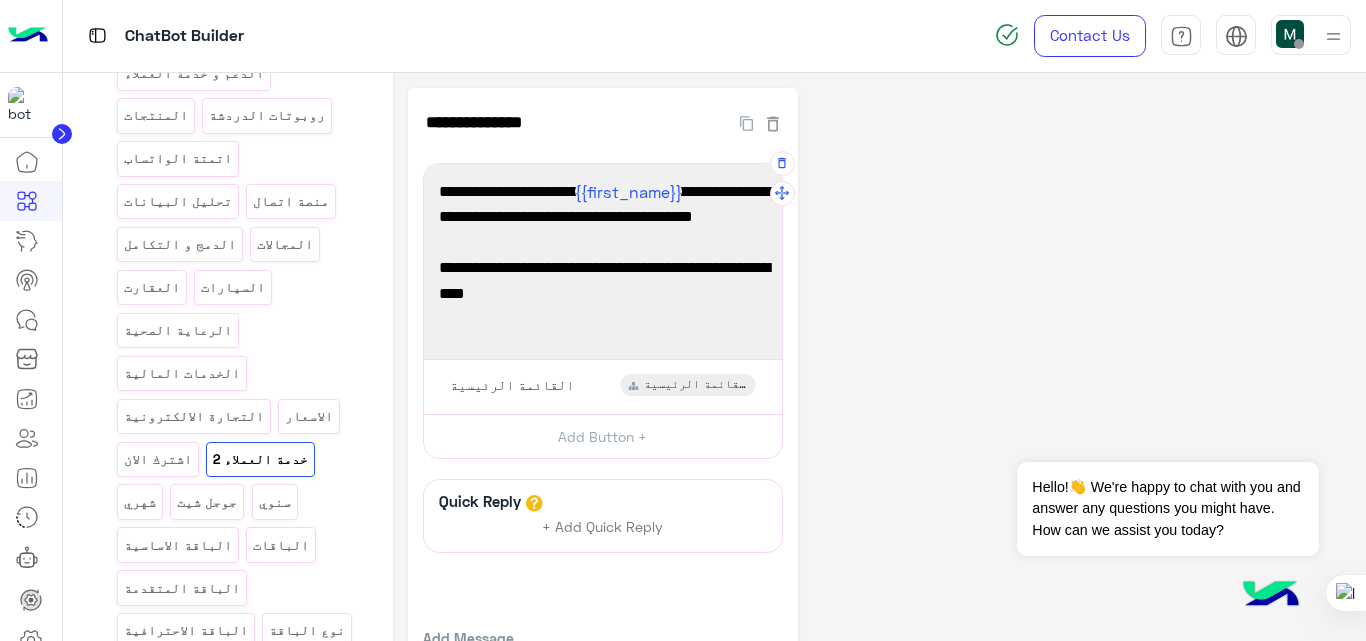 scroll, scrollTop: 107, scrollLeft: 0, axis: vertical 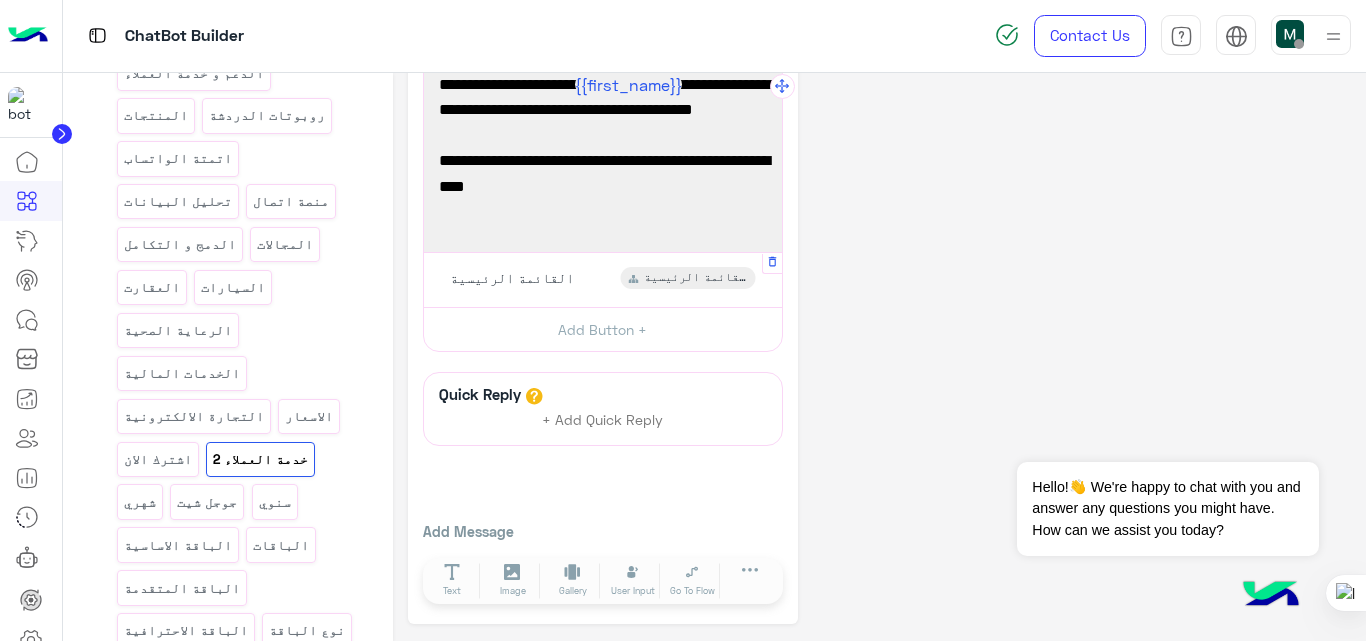 click on "القائمة الرئيسية  القائمة الرئيسية" at bounding box center [602, 279] 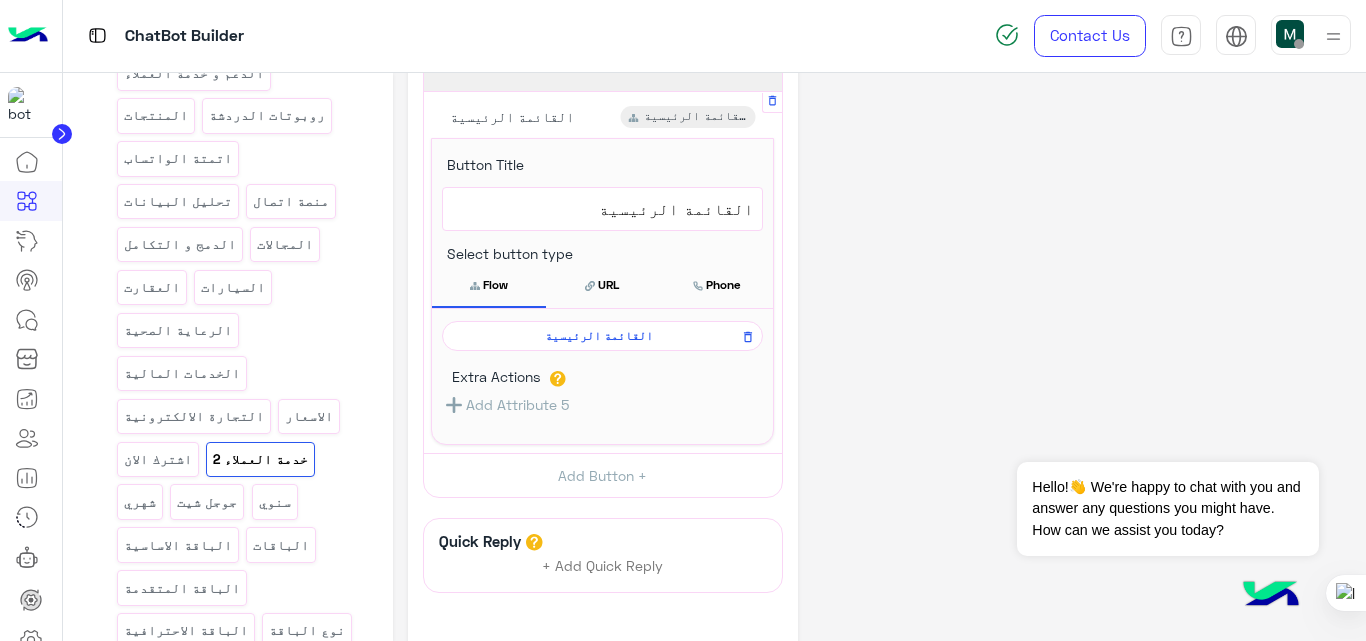 scroll, scrollTop: 269, scrollLeft: 0, axis: vertical 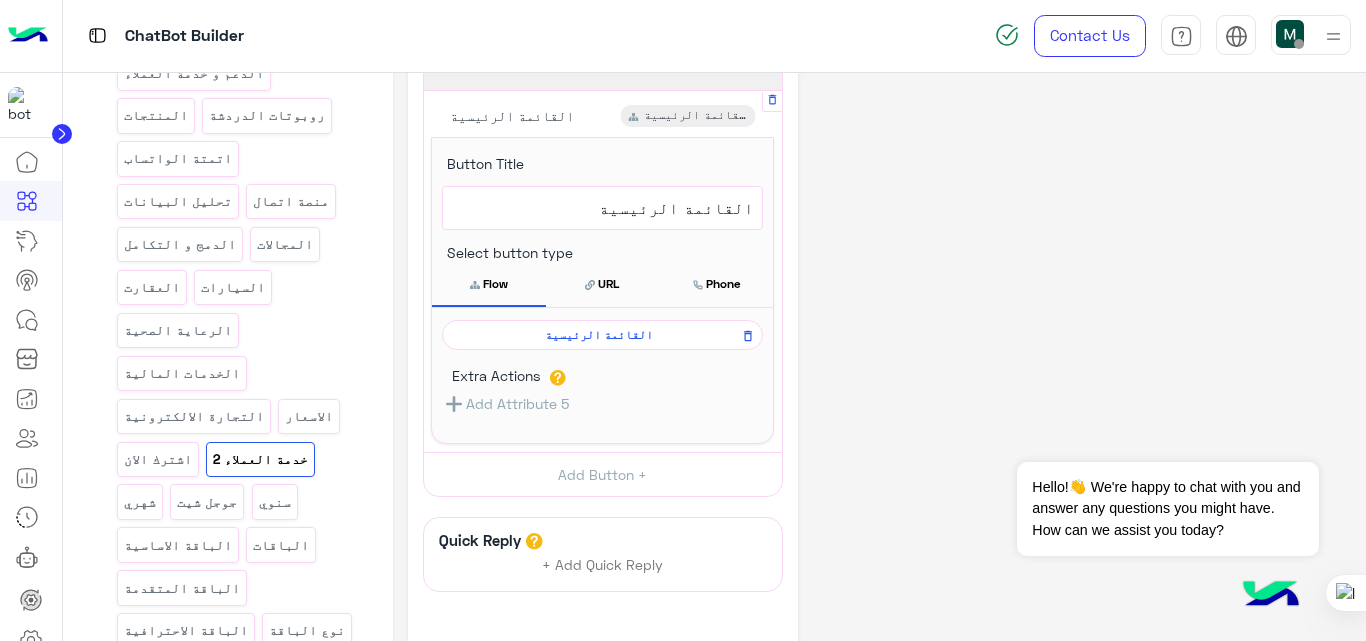 click on "القائمة الرئيسية" at bounding box center [599, 335] 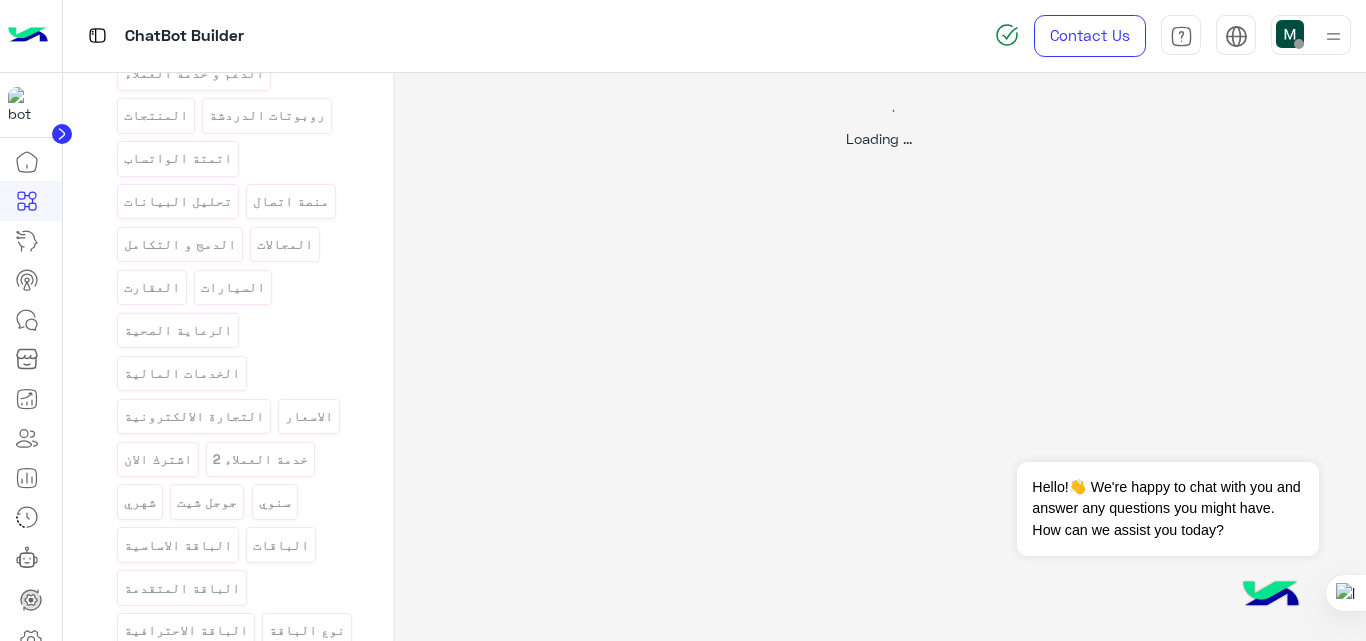select on "*" 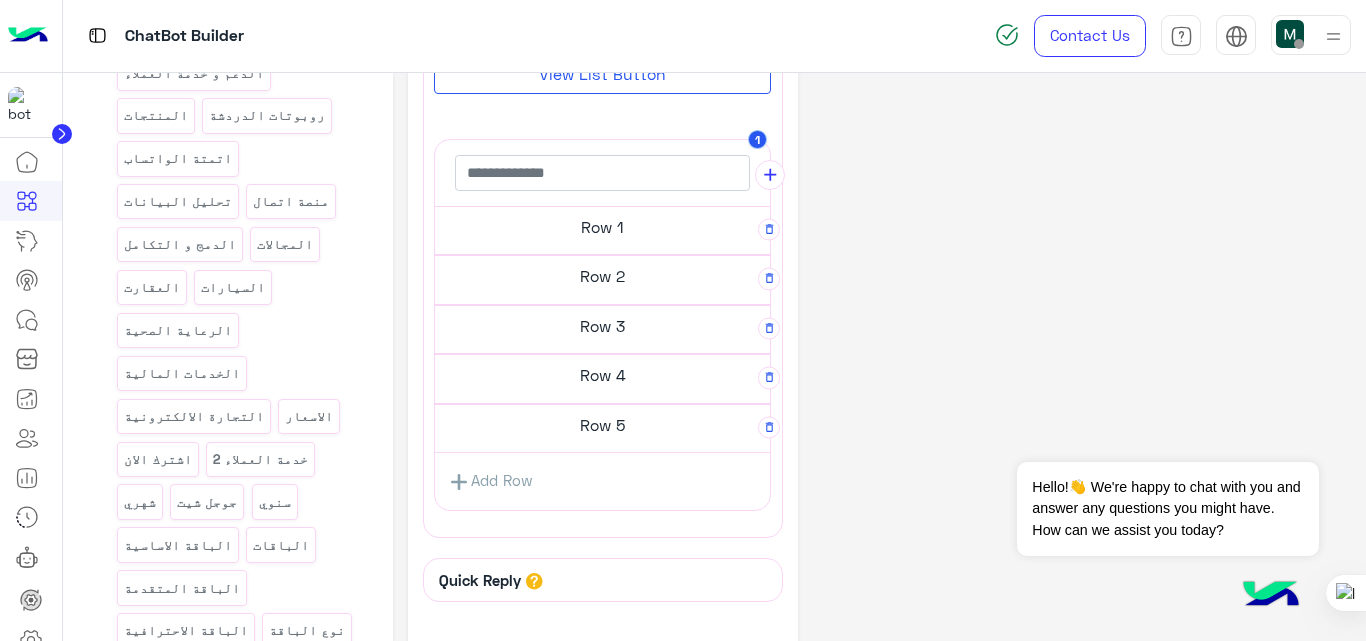 scroll, scrollTop: 777, scrollLeft: 0, axis: vertical 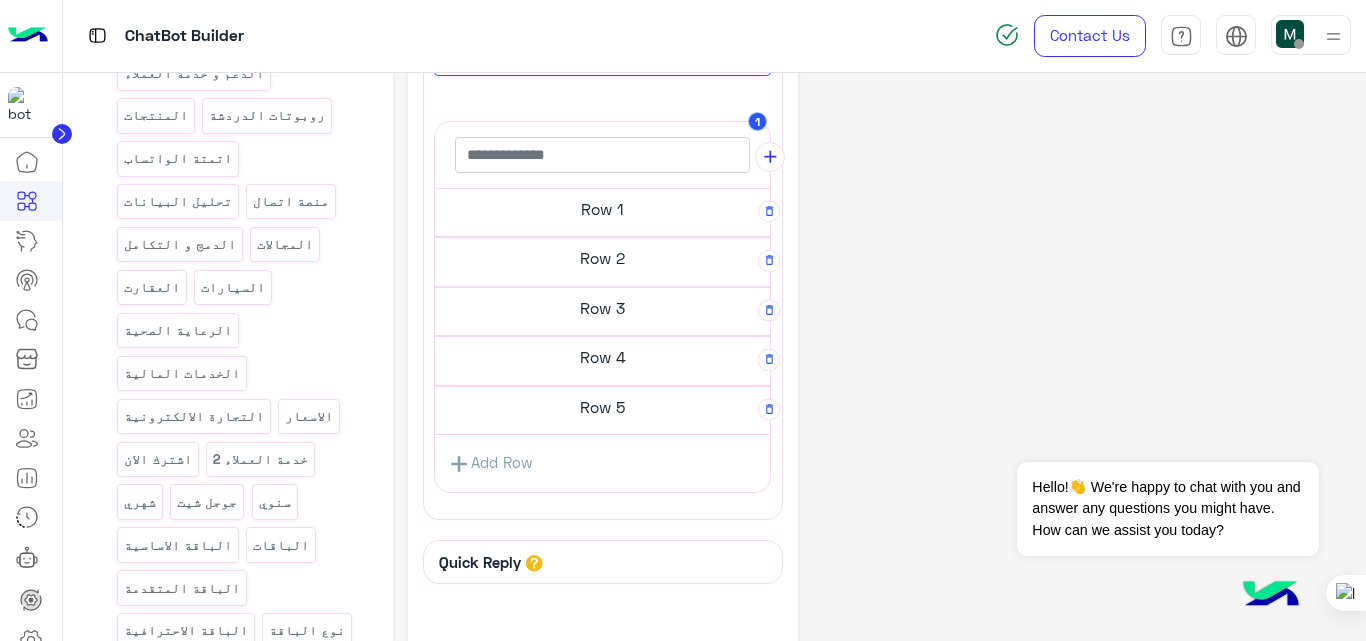 click at bounding box center [1271, 596] 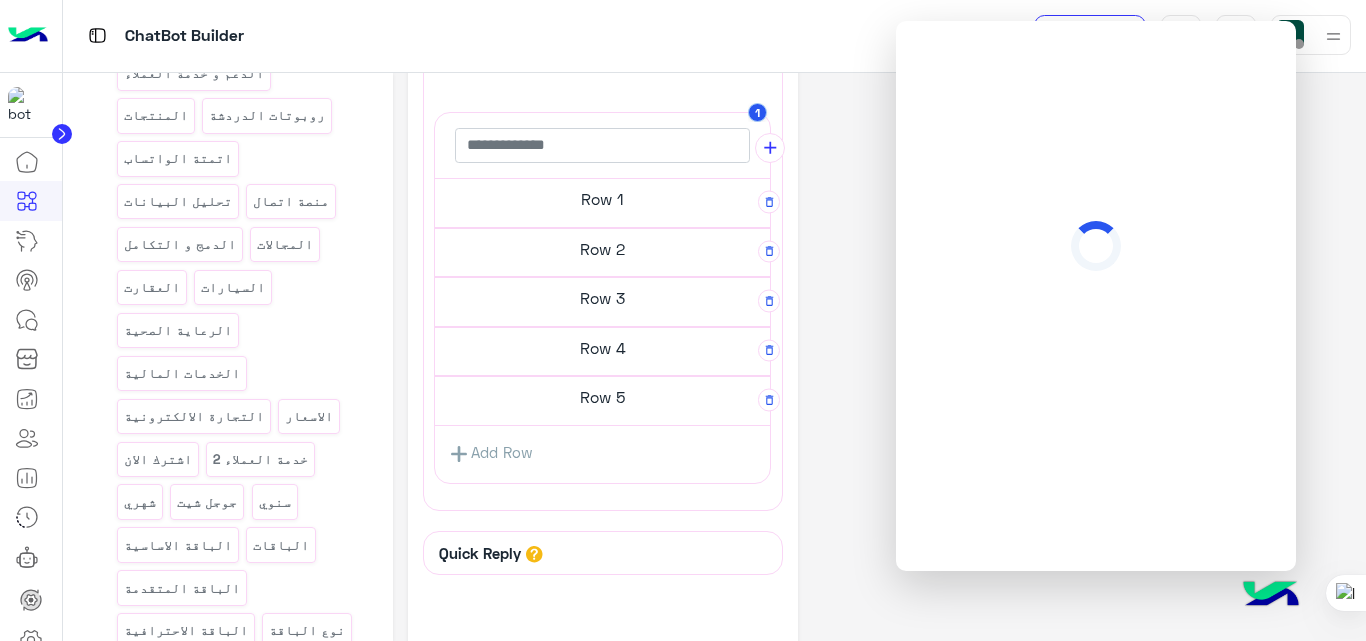 scroll, scrollTop: 768, scrollLeft: 0, axis: vertical 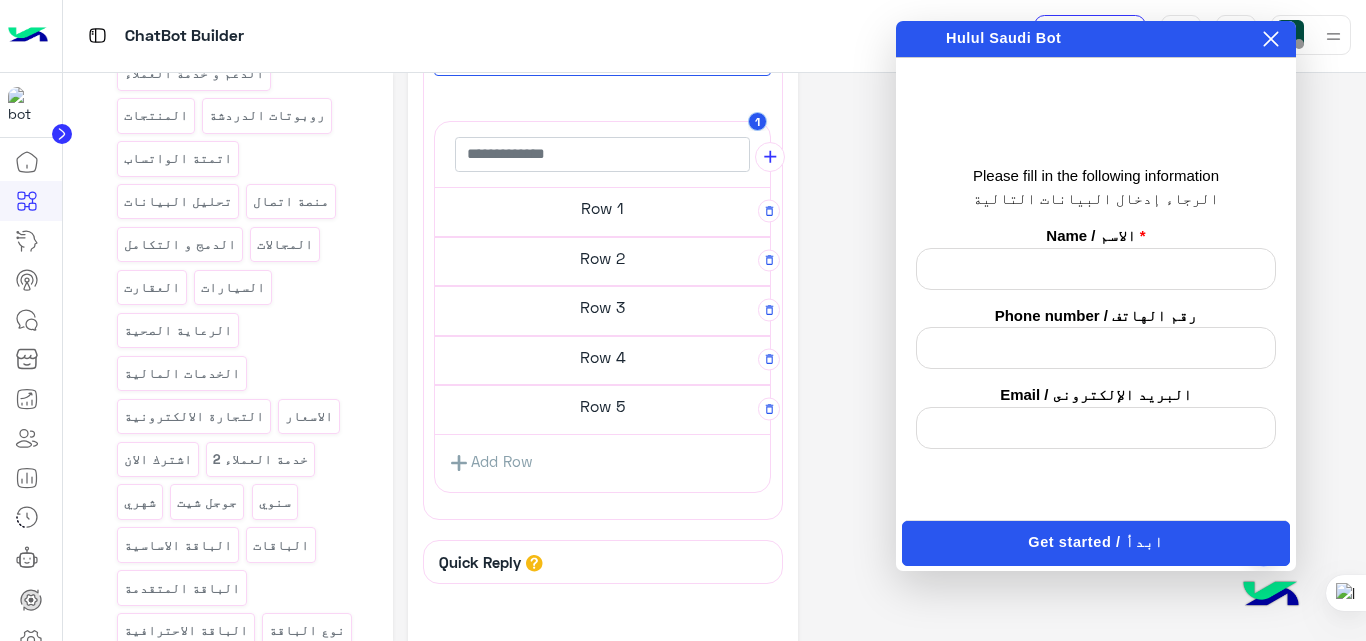 drag, startPoint x: 1258, startPoint y: 579, endPoint x: 1133, endPoint y: 266, distance: 337.03708 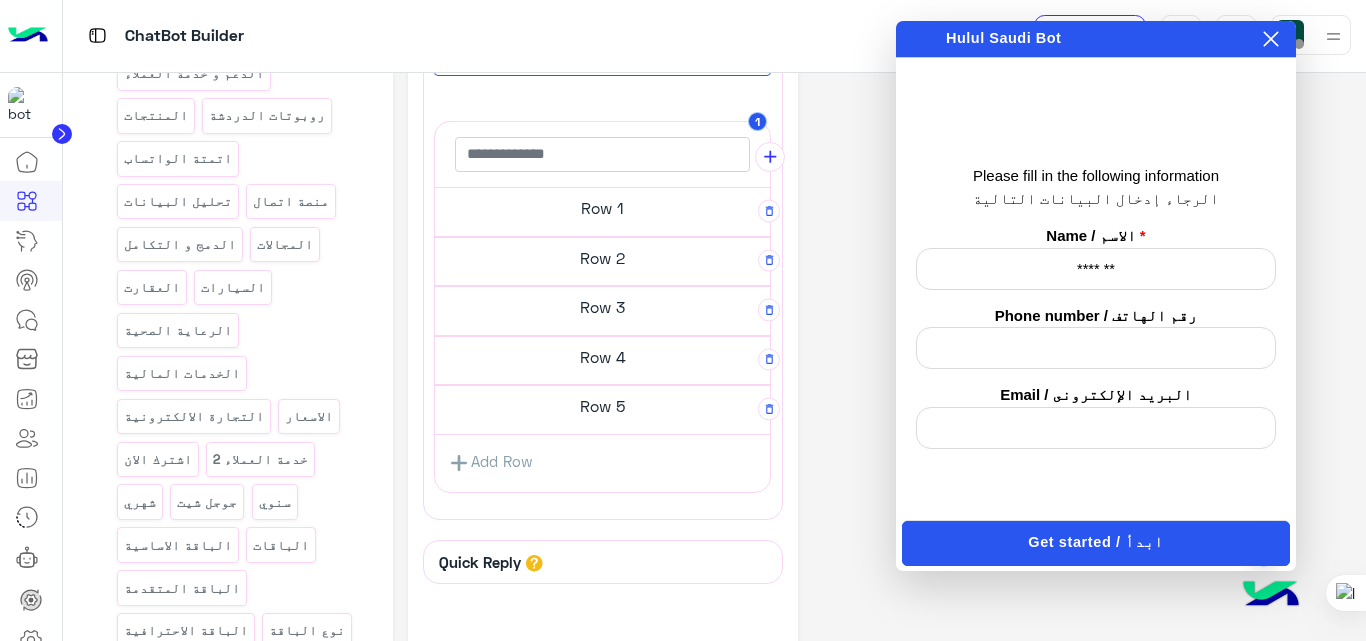 click at bounding box center [1096, 348] 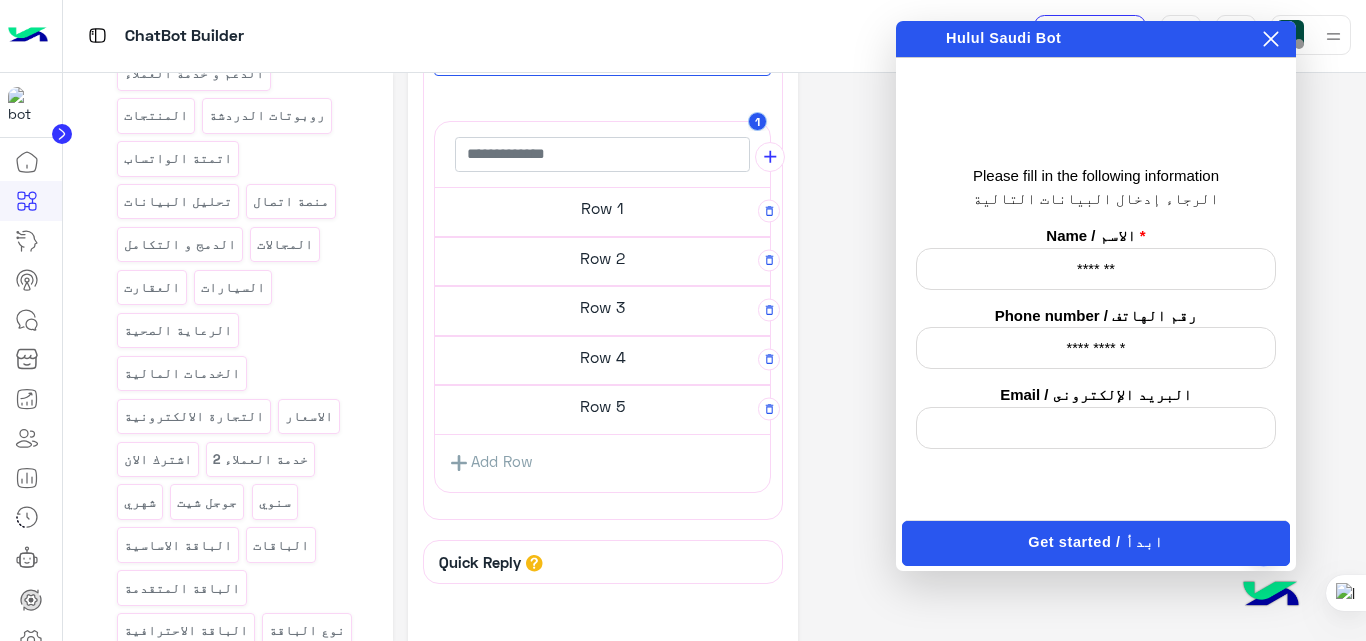 click at bounding box center [1096, 428] 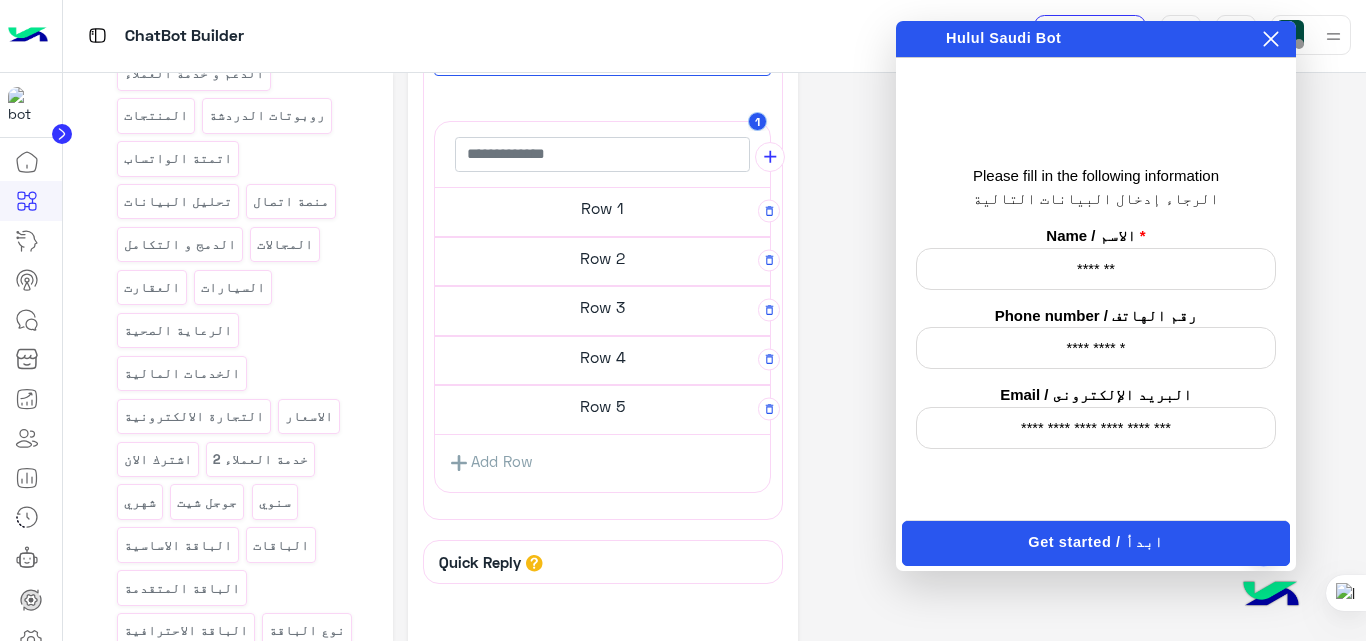 click on "Get started / ابدأ" at bounding box center (1096, 543) 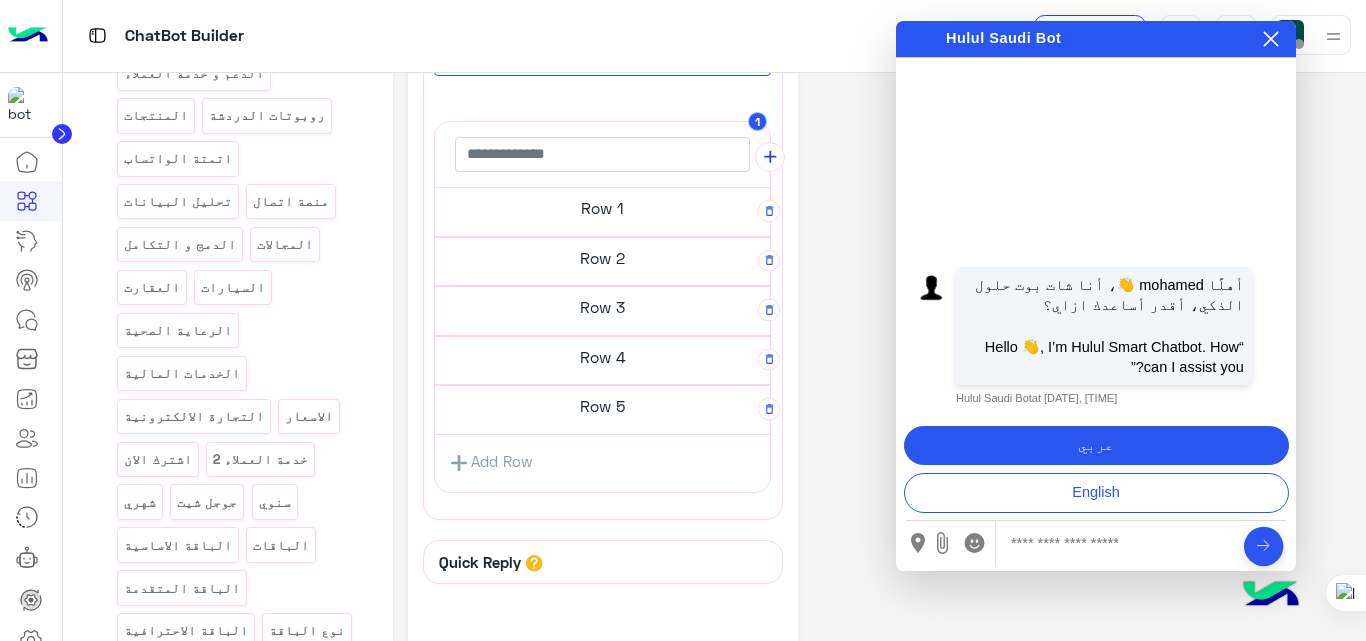 click on "عربي" at bounding box center (1096, 446) 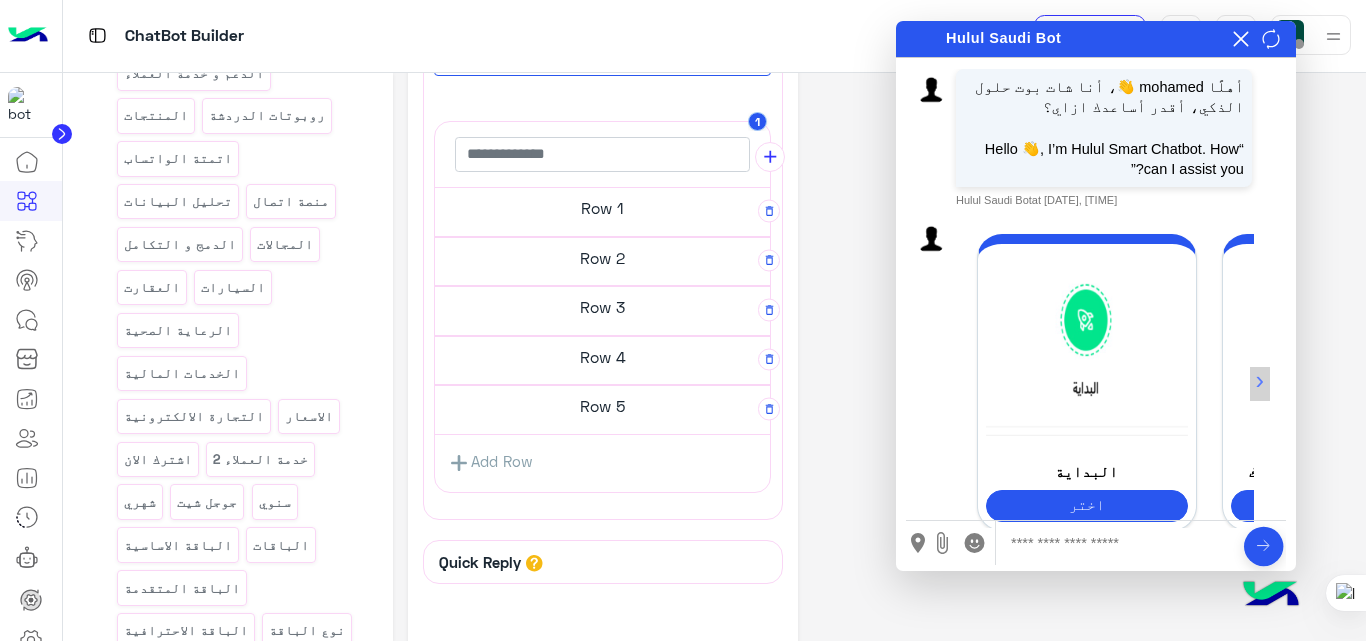 scroll, scrollTop: 117, scrollLeft: 0, axis: vertical 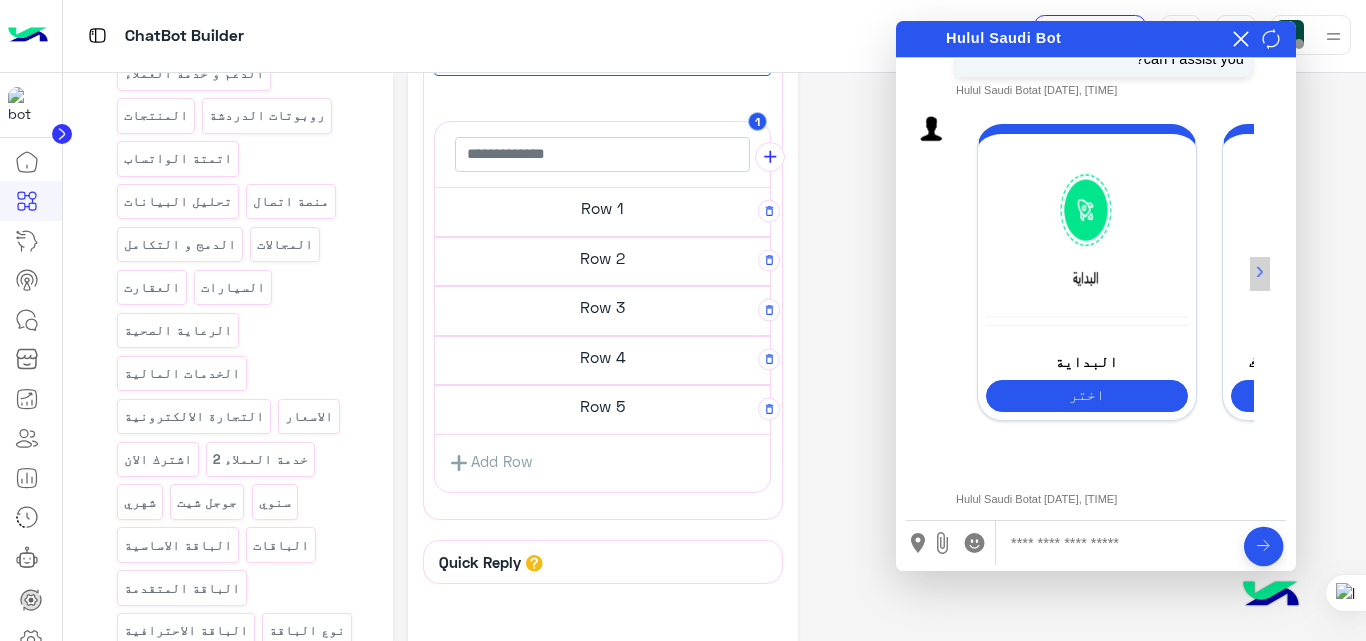 click on "›" at bounding box center [1260, 274] 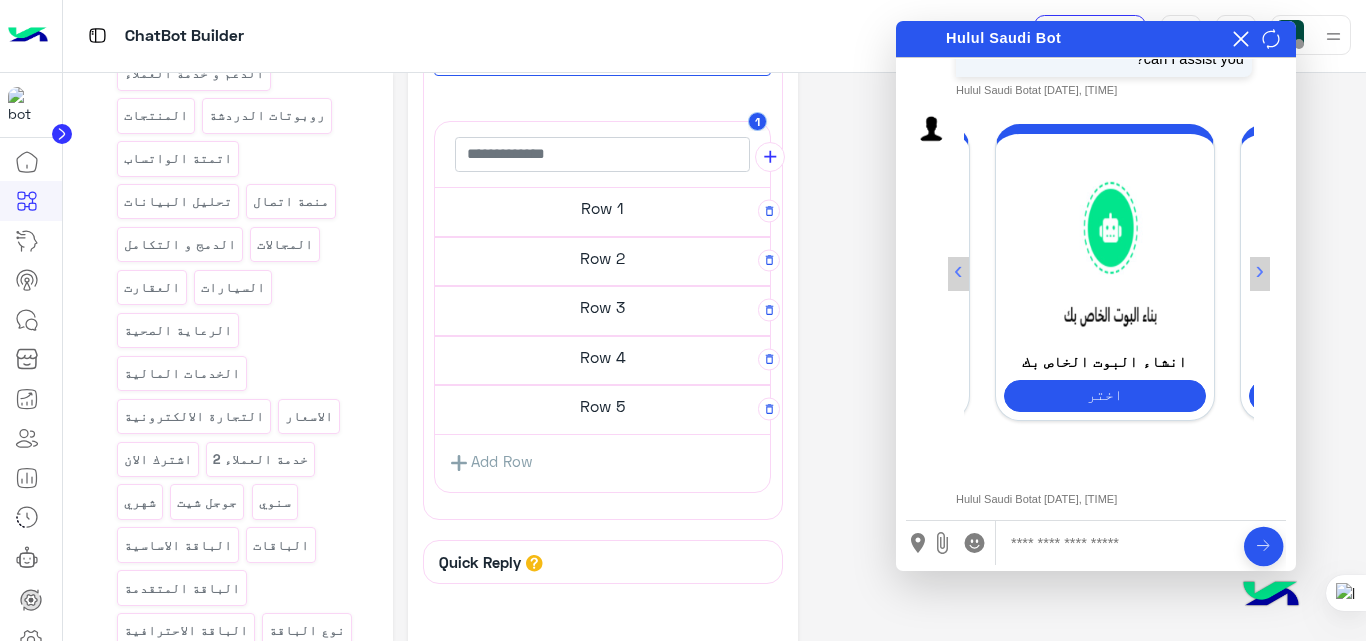 click on "›" at bounding box center [1260, 274] 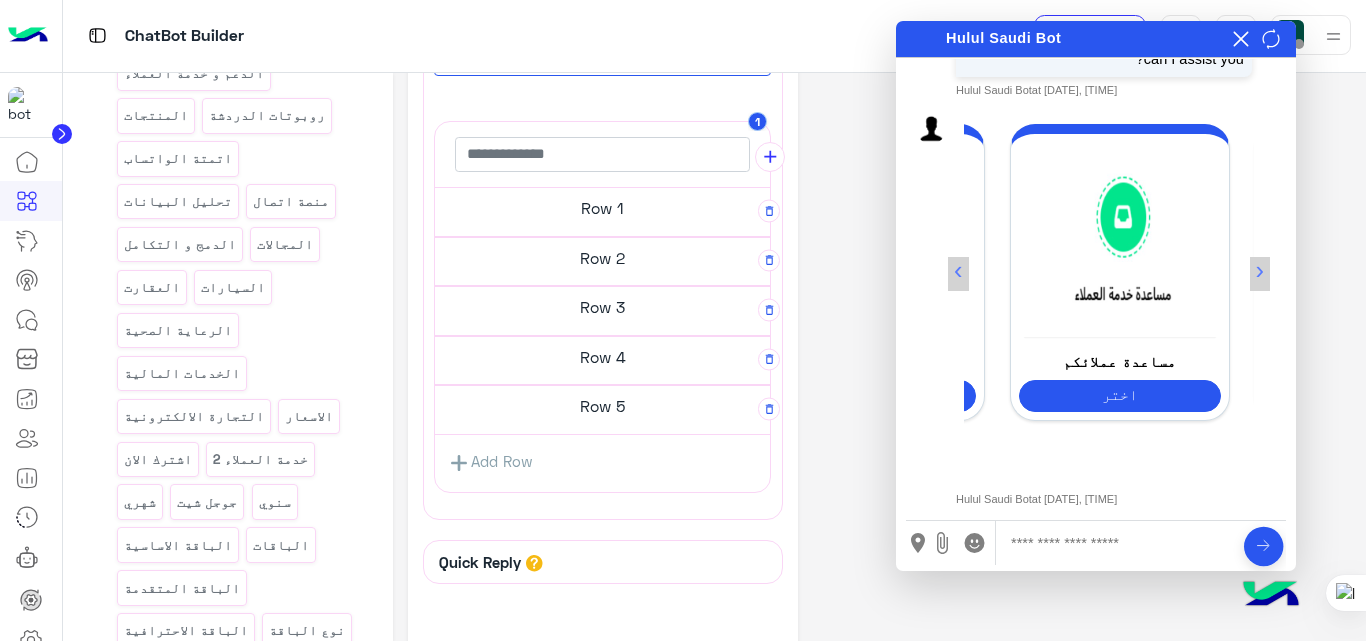 click on "›" at bounding box center (1260, 274) 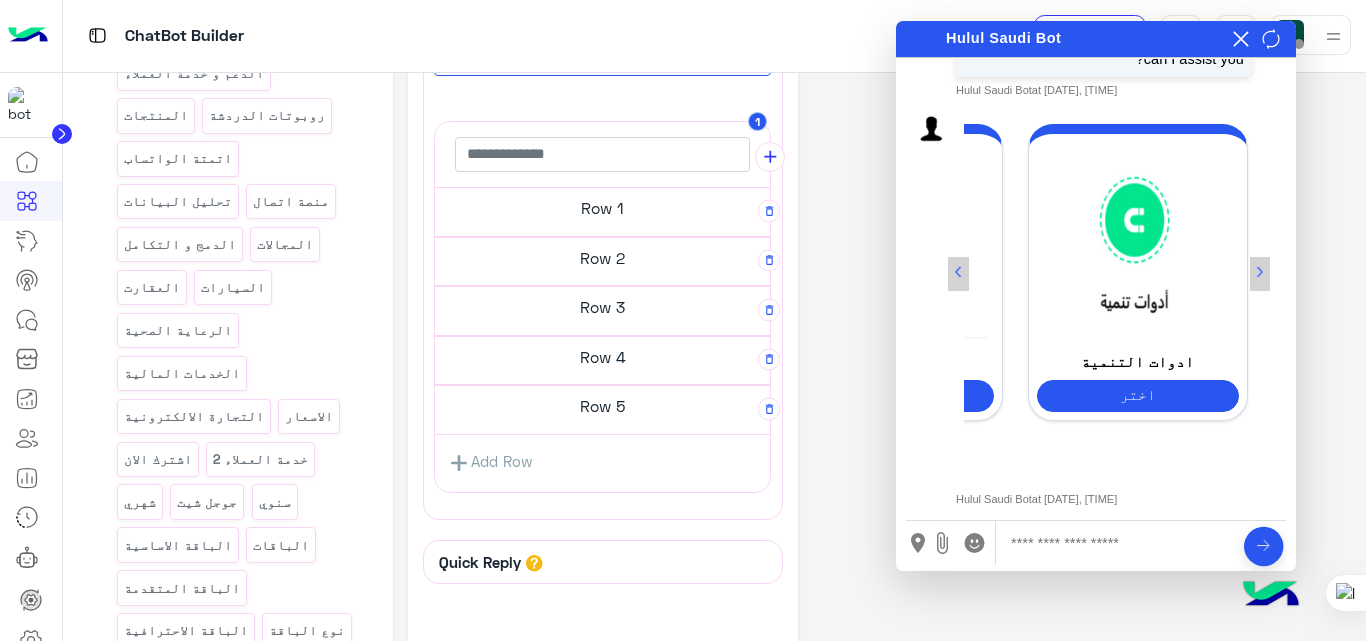 scroll, scrollTop: 0, scrollLeft: 686, axis: horizontal 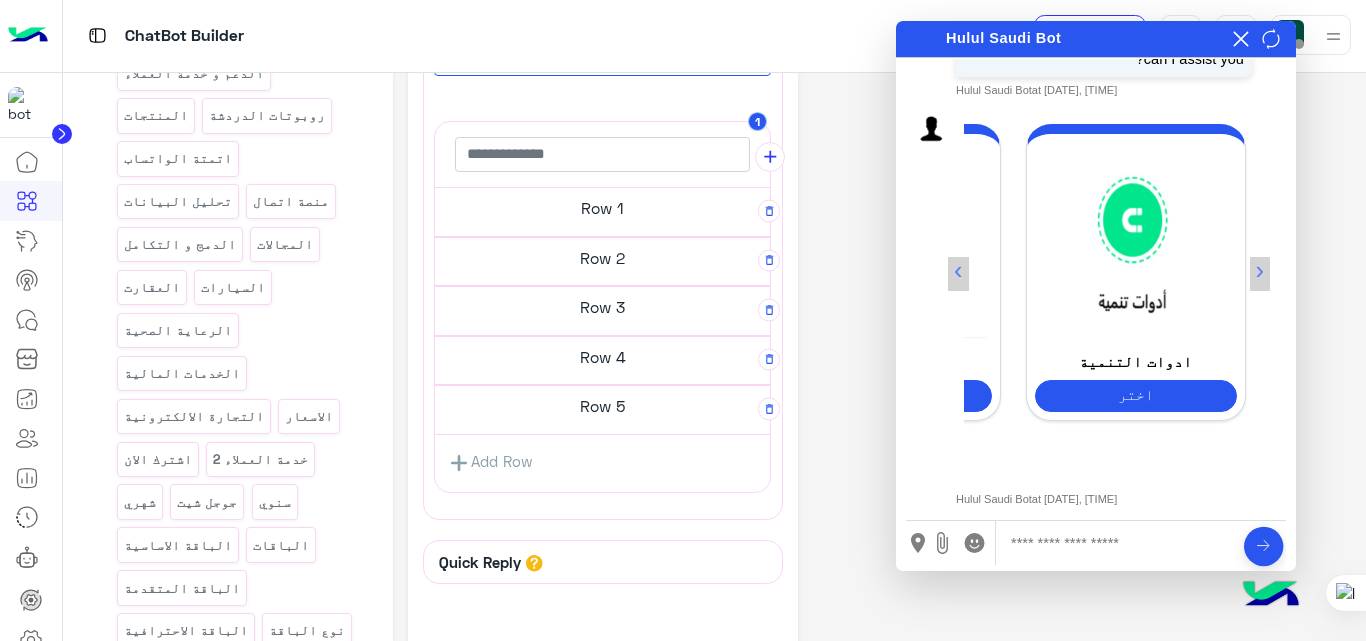 click at bounding box center [1118, 543] 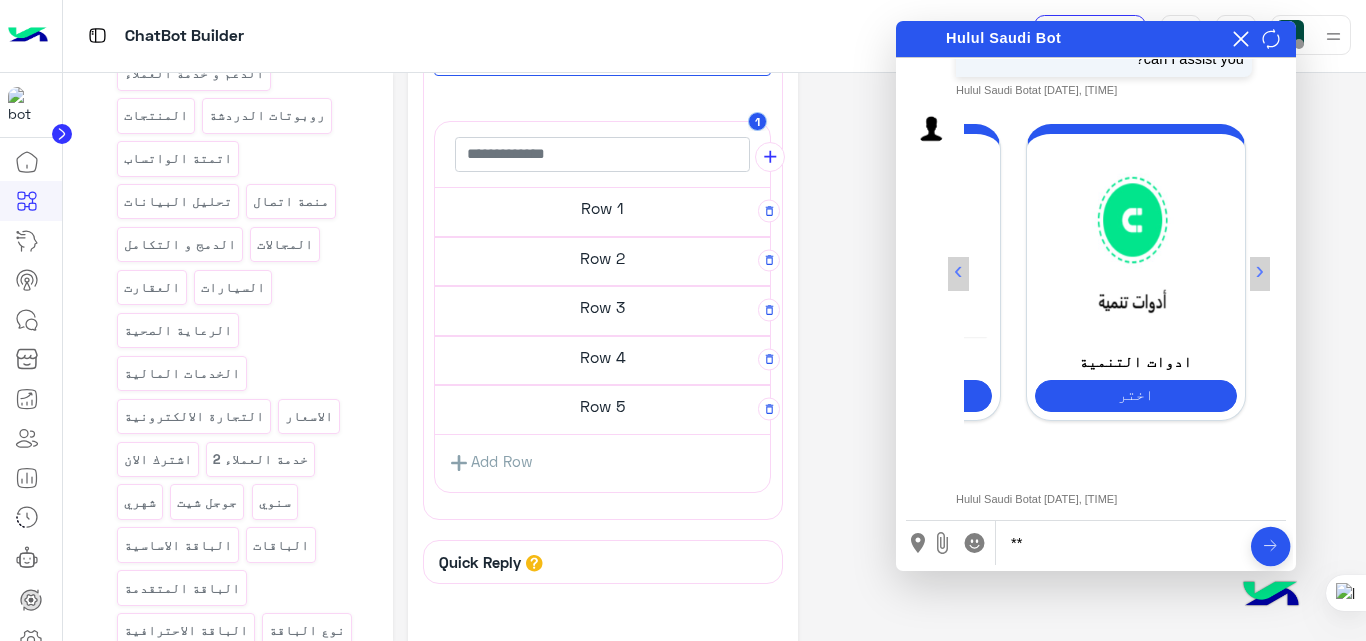 type on "*" 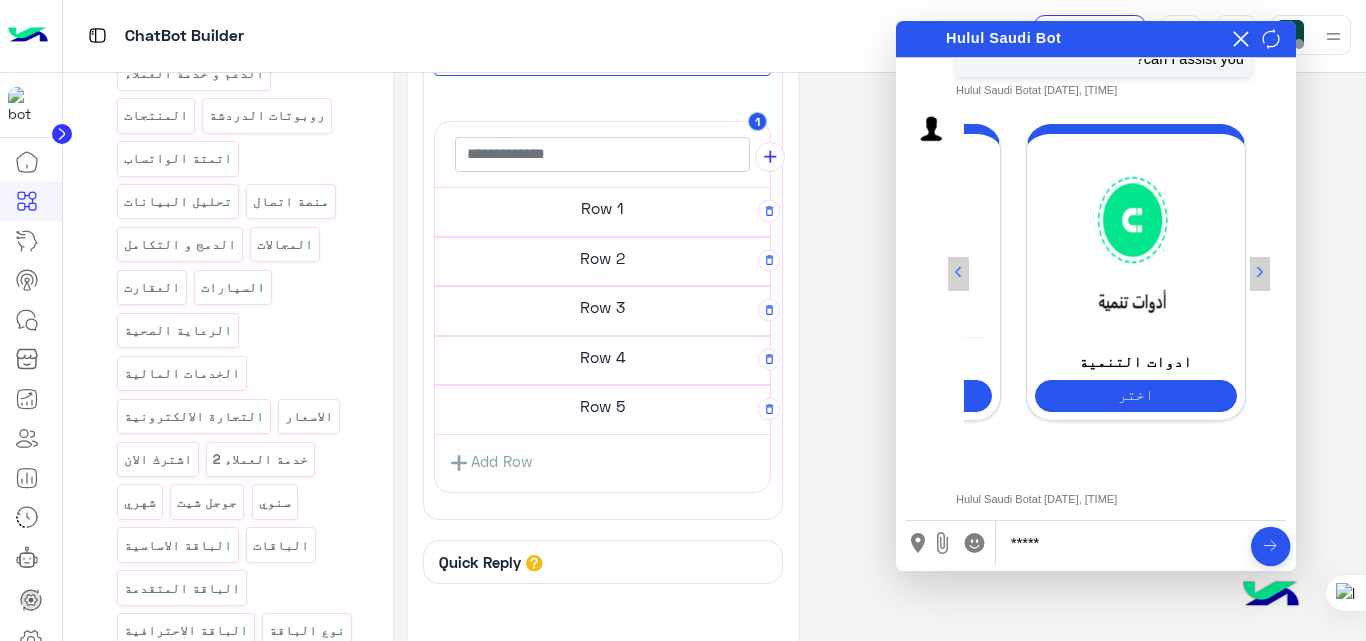 type on "******" 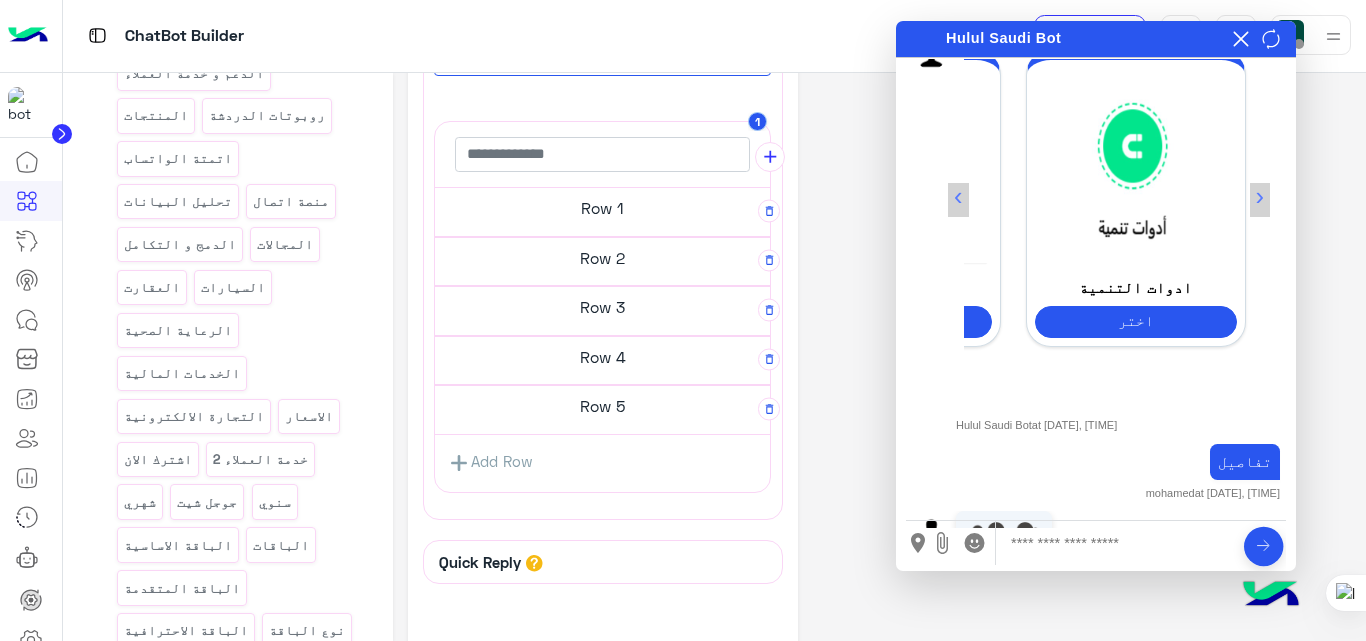 scroll, scrollTop: 252, scrollLeft: 0, axis: vertical 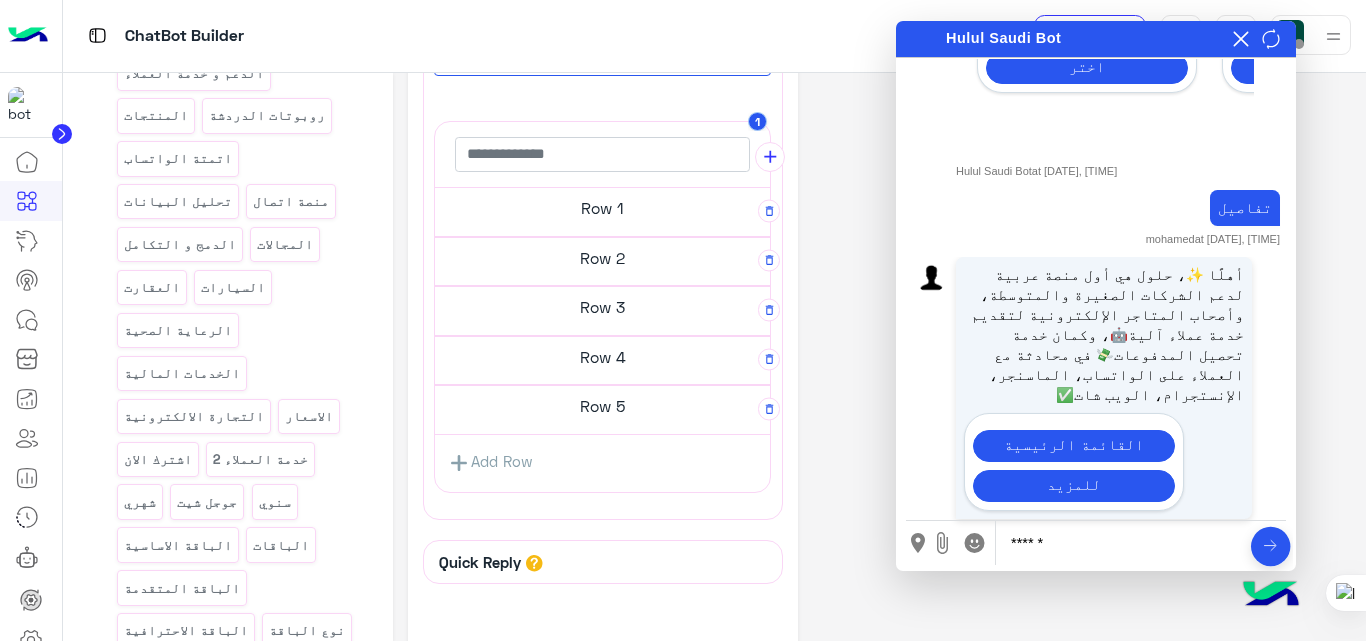 type on "*******" 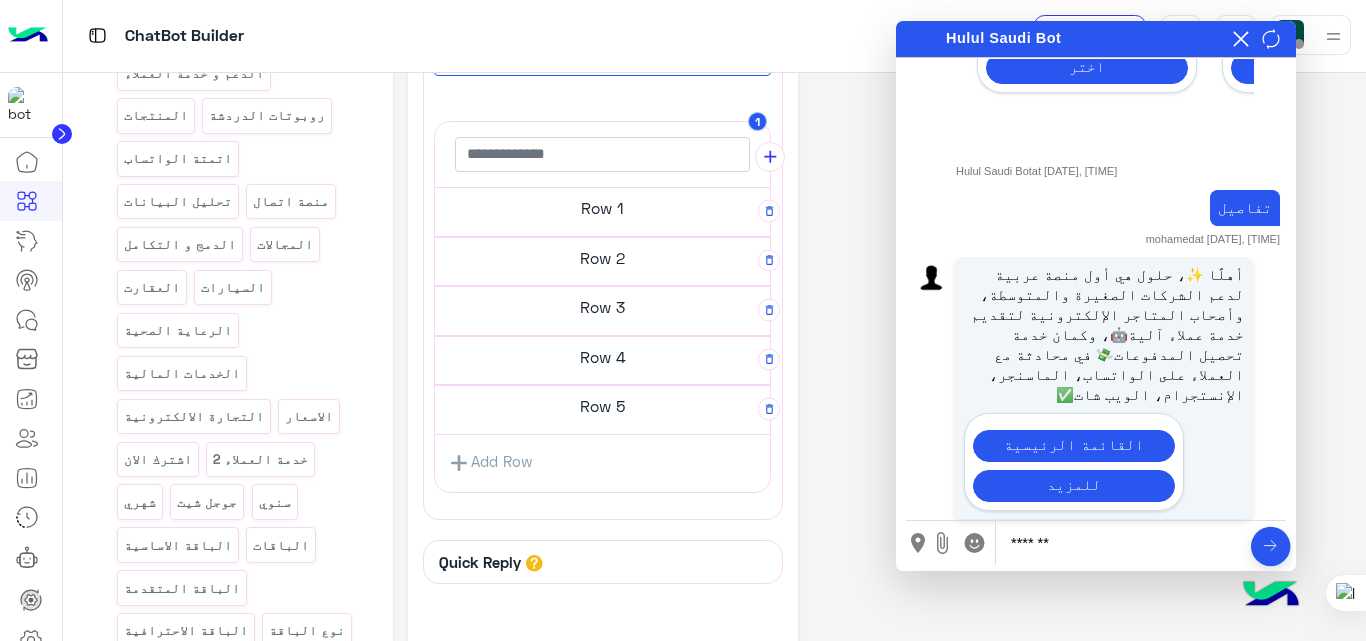 type 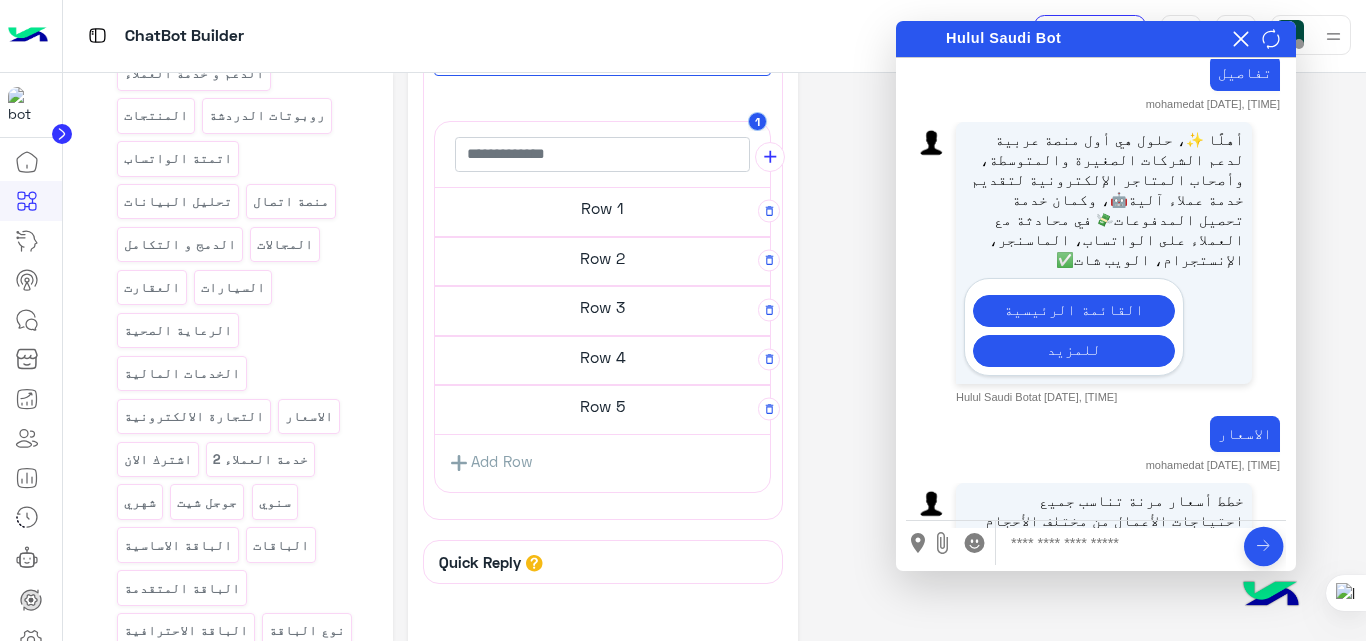 scroll, scrollTop: 820, scrollLeft: 0, axis: vertical 